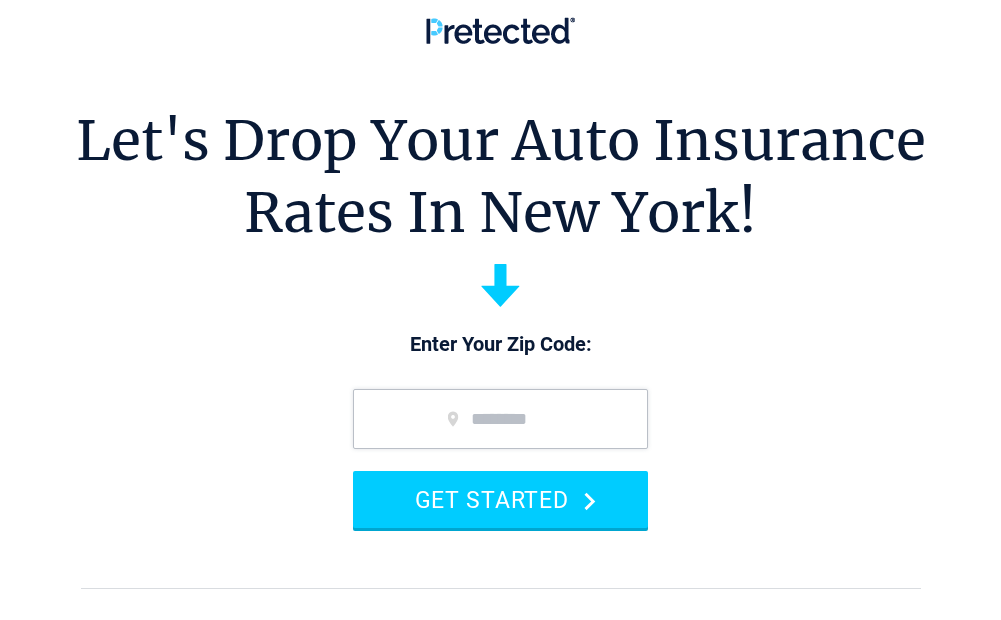 scroll, scrollTop: 0, scrollLeft: 0, axis: both 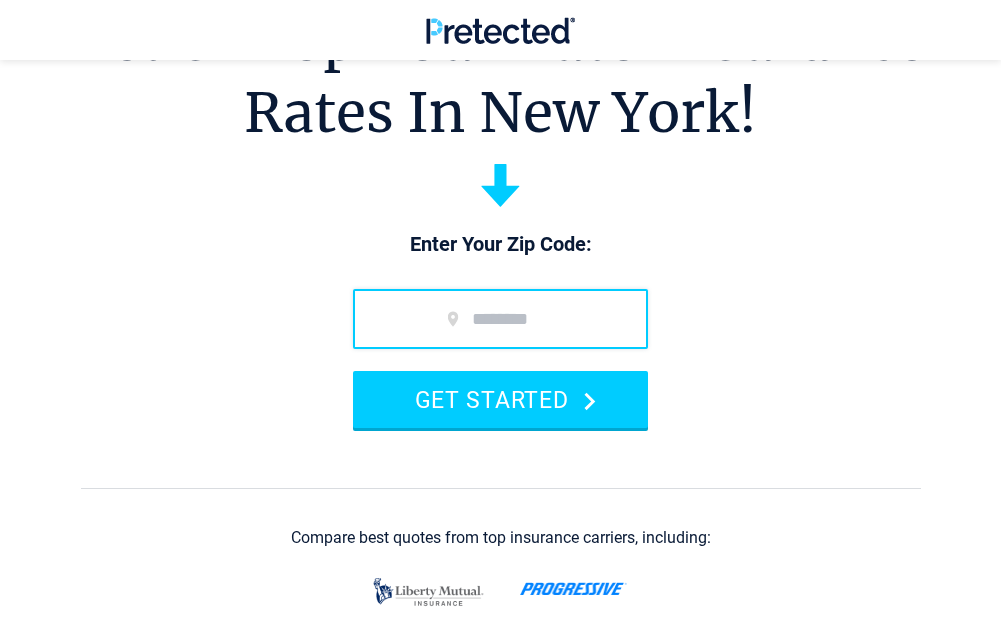 click at bounding box center [500, 319] 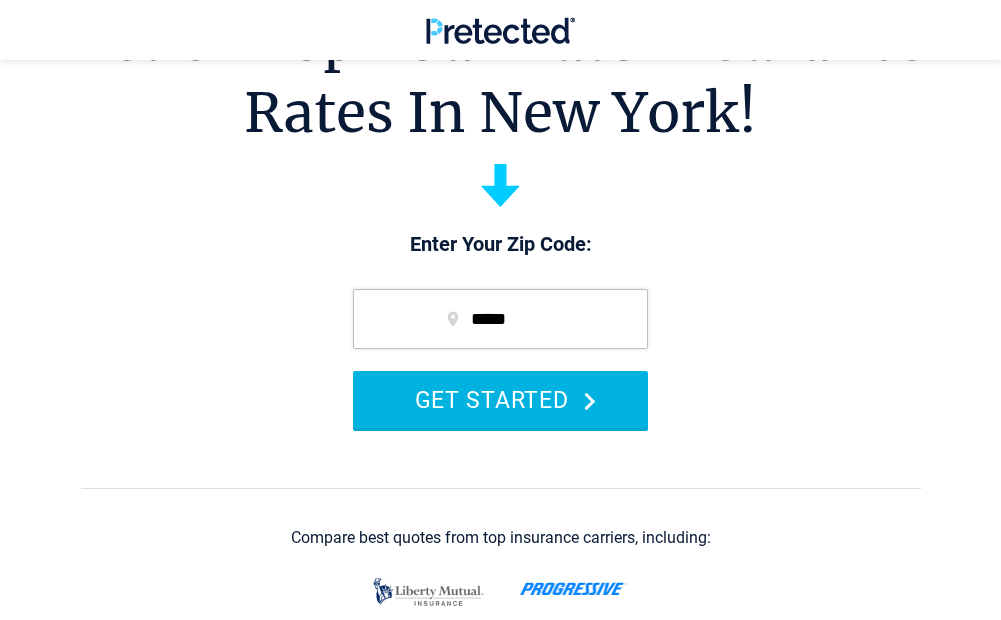 click on "GET STARTED" at bounding box center (500, 399) 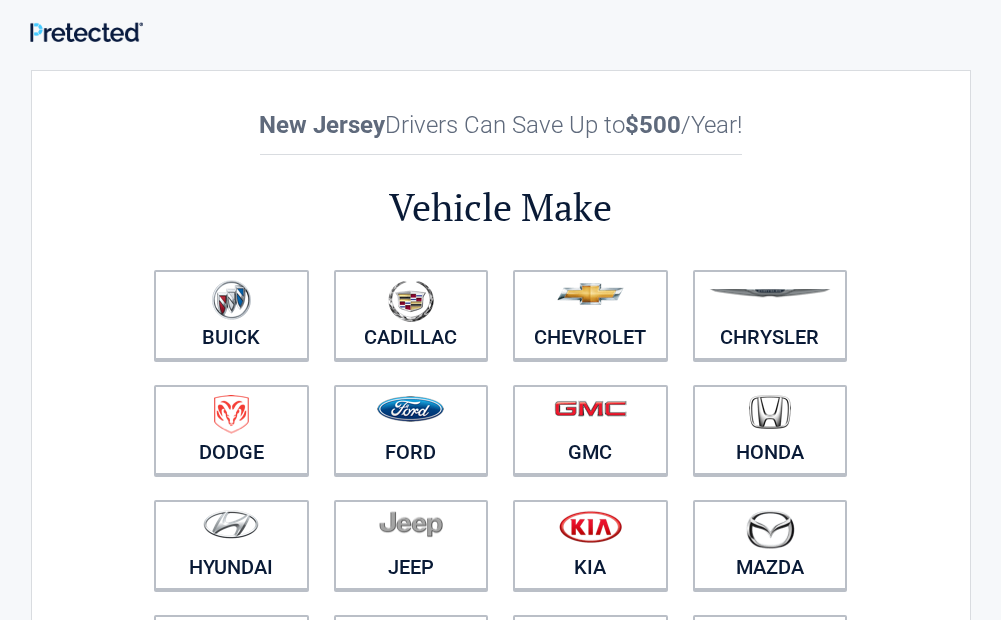 scroll, scrollTop: 0, scrollLeft: 0, axis: both 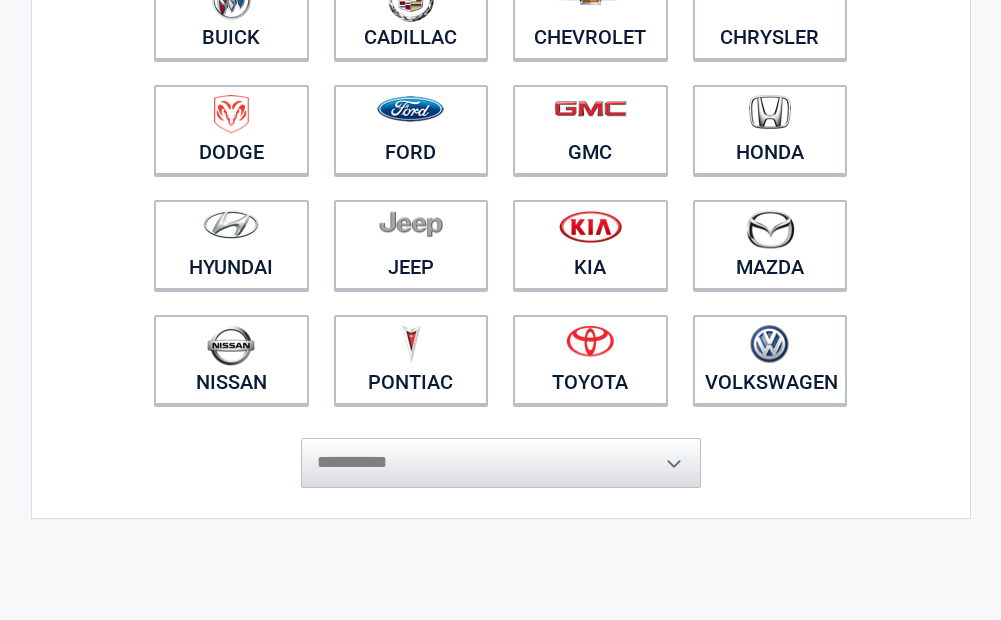 click on "Buick
Cadillac
Chevrolet
Chrysler
Dodge
Ford
GMC
Honda
Hyundai
Jeep
Kia
Mazda
Nissan
Pontiac
Toyota
Volkswagen" at bounding box center (501, 188) 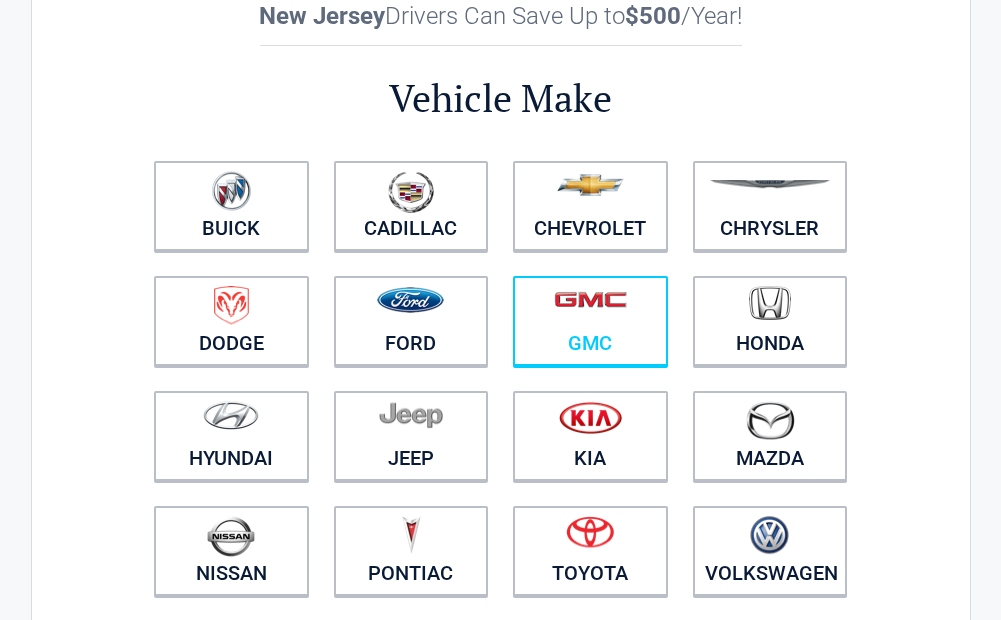 scroll, scrollTop: 100, scrollLeft: 0, axis: vertical 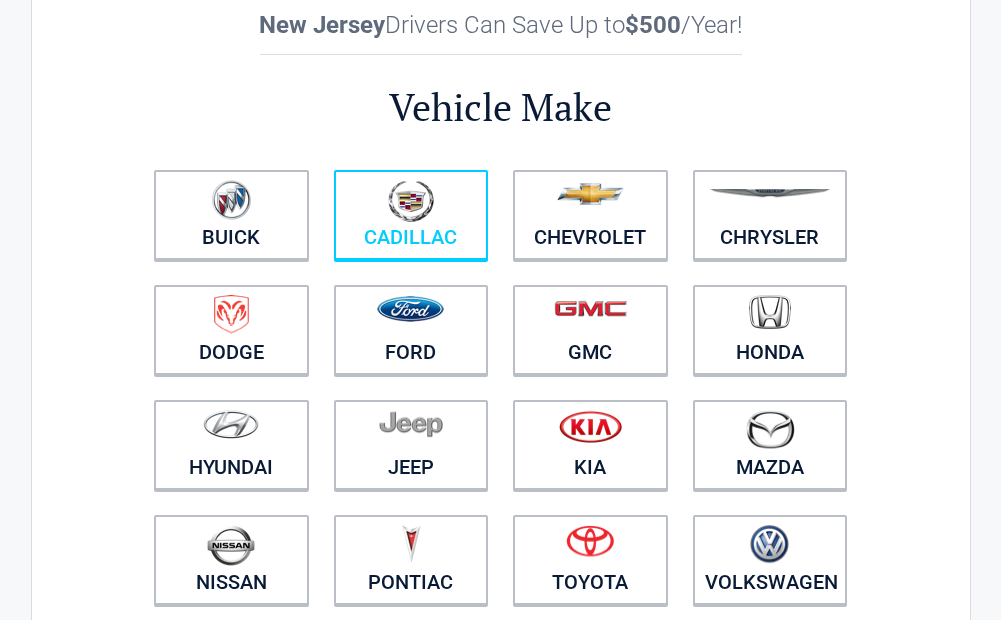 click on "Cadillac" at bounding box center (411, 215) 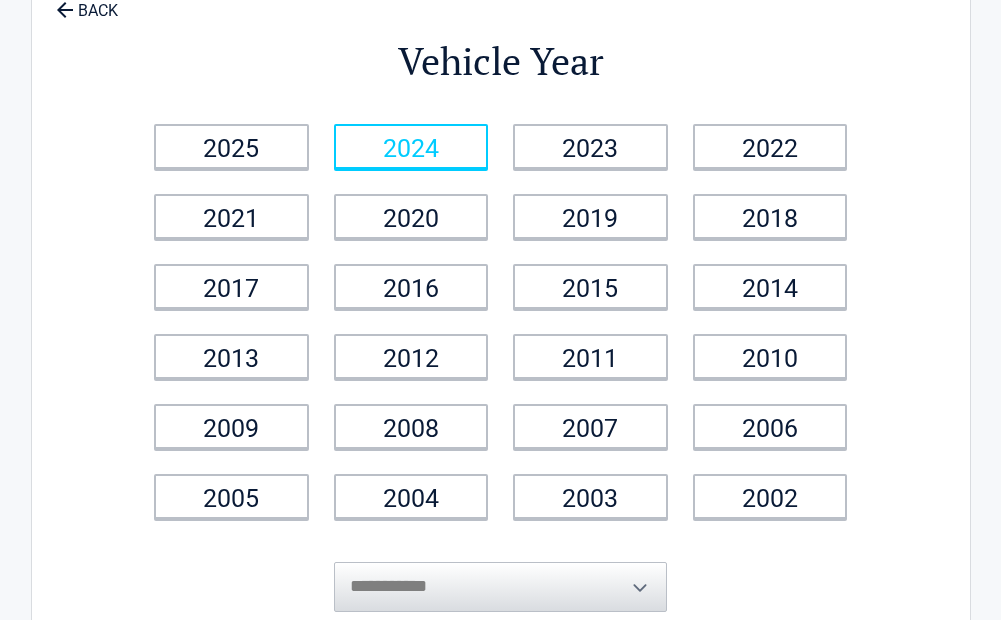 scroll, scrollTop: 0, scrollLeft: 0, axis: both 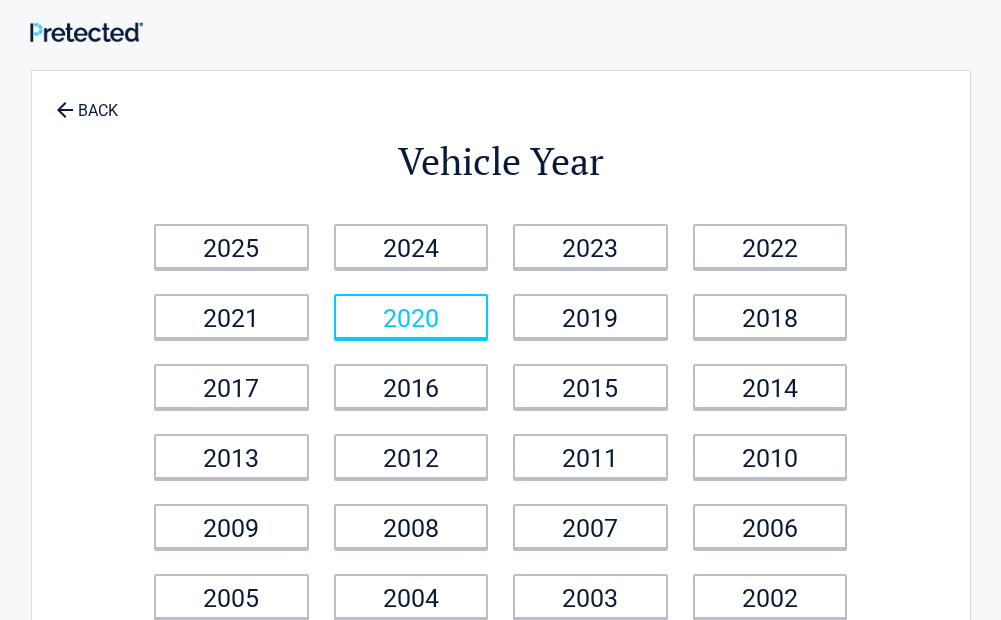 click on "2020" at bounding box center [411, 316] 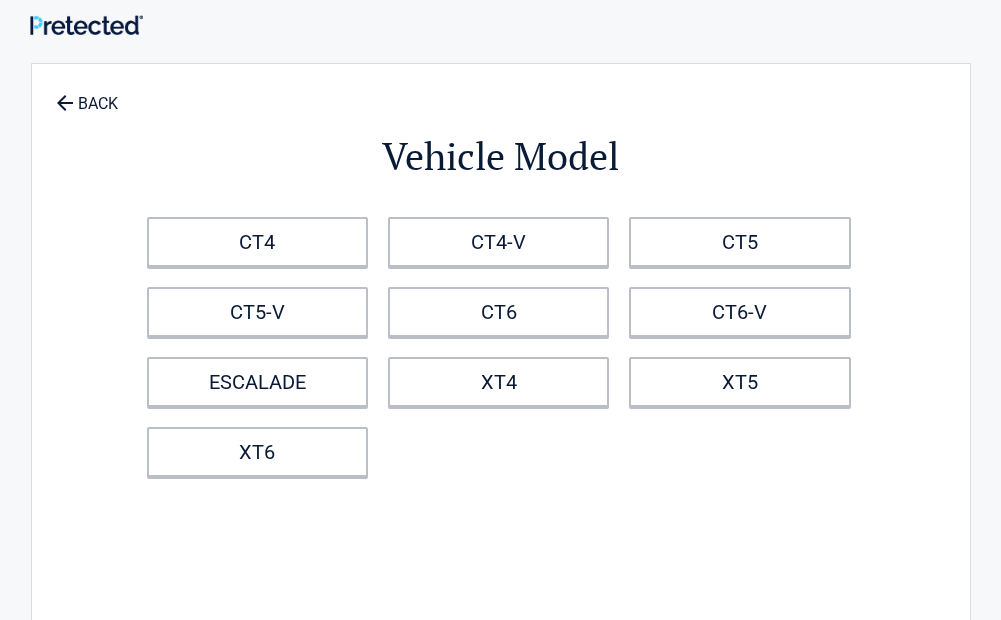 scroll, scrollTop: 0, scrollLeft: 0, axis: both 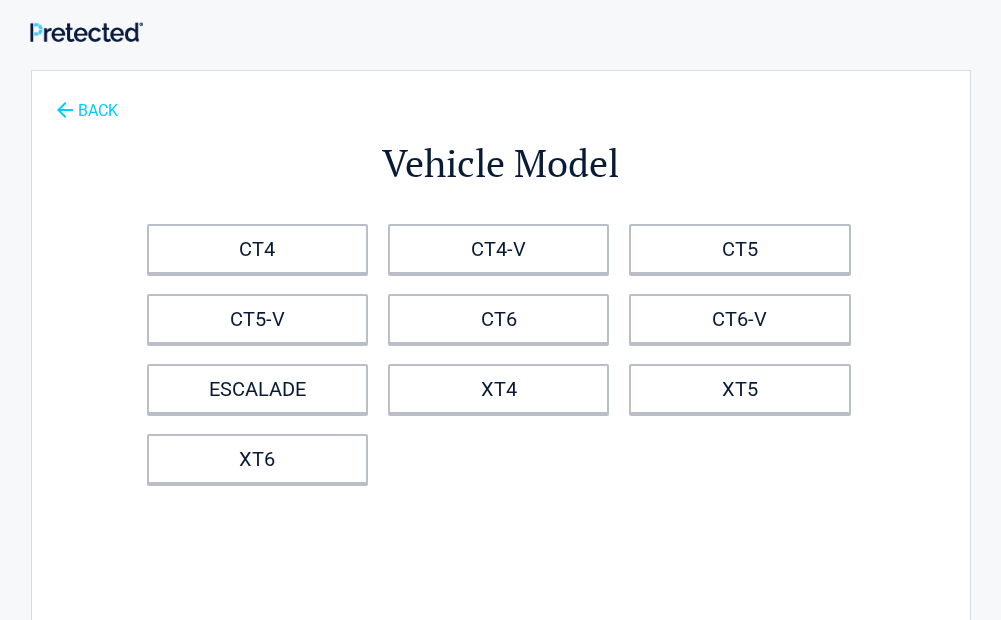 click on "BACK" at bounding box center [87, 101] 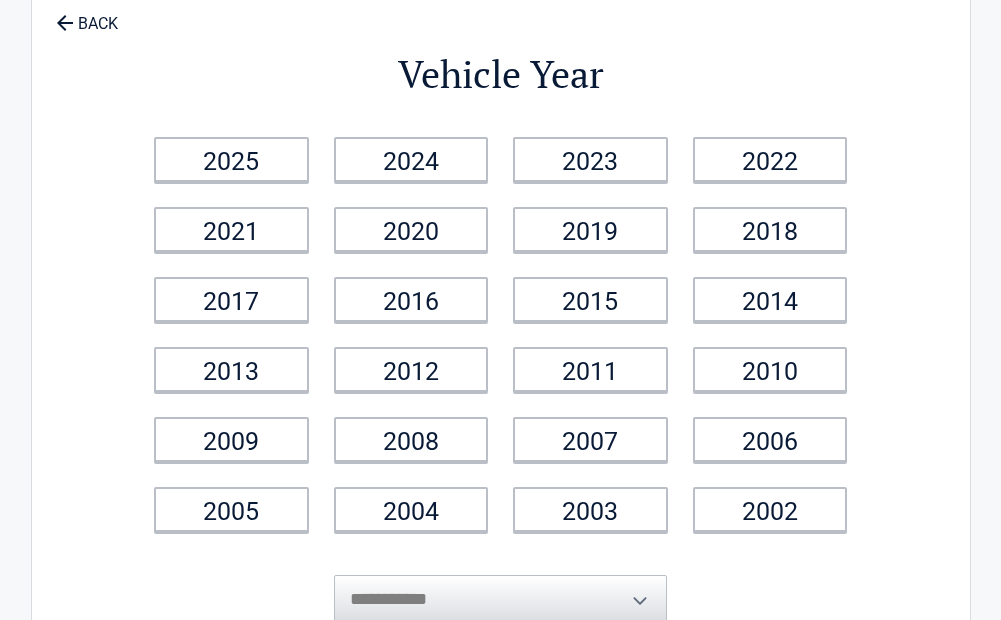 scroll, scrollTop: 0, scrollLeft: 0, axis: both 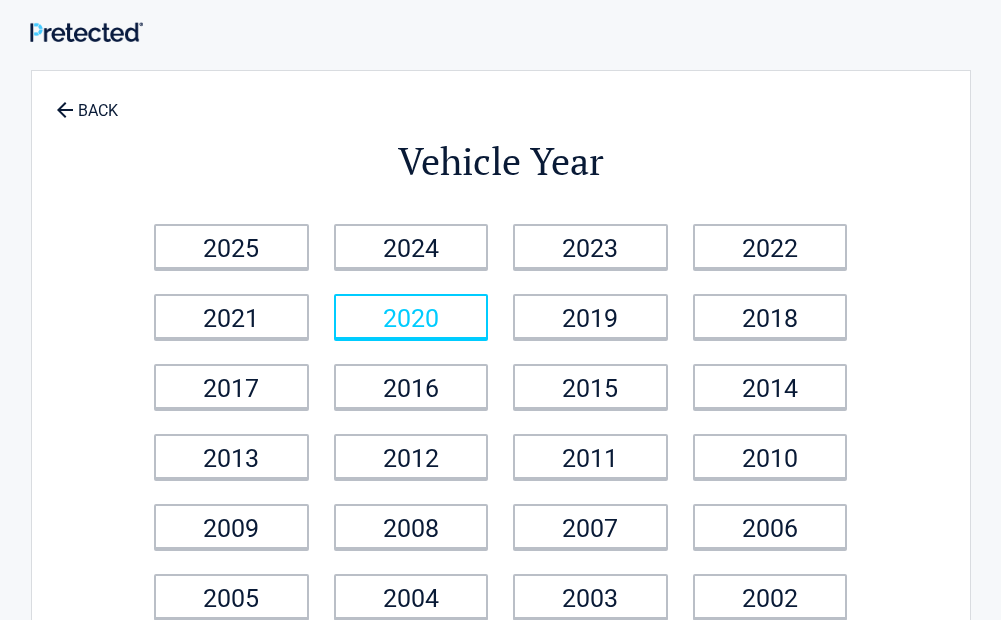 click on "2020" at bounding box center (411, 316) 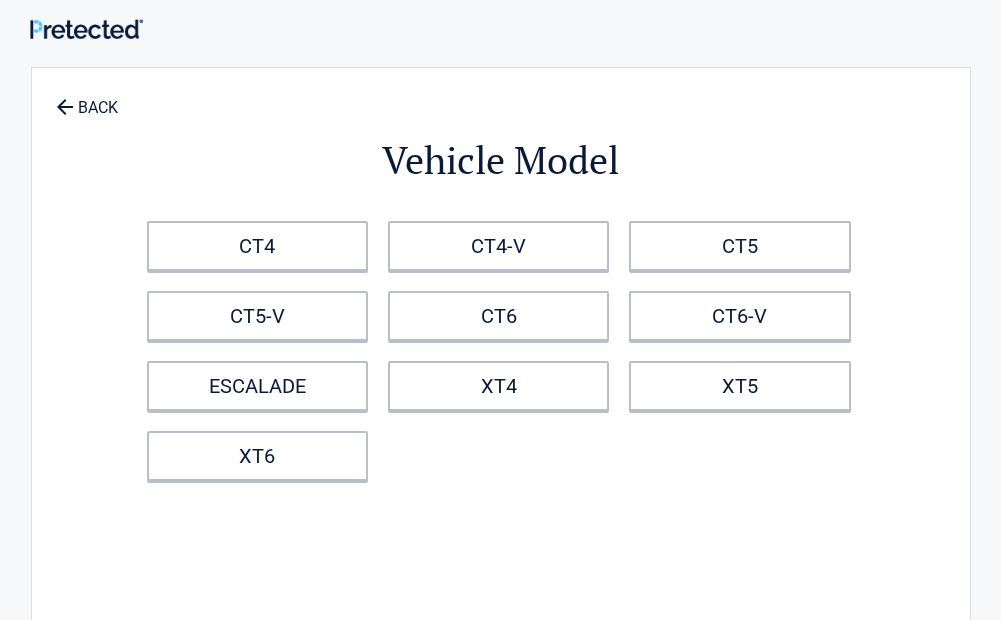 scroll, scrollTop: 0, scrollLeft: 0, axis: both 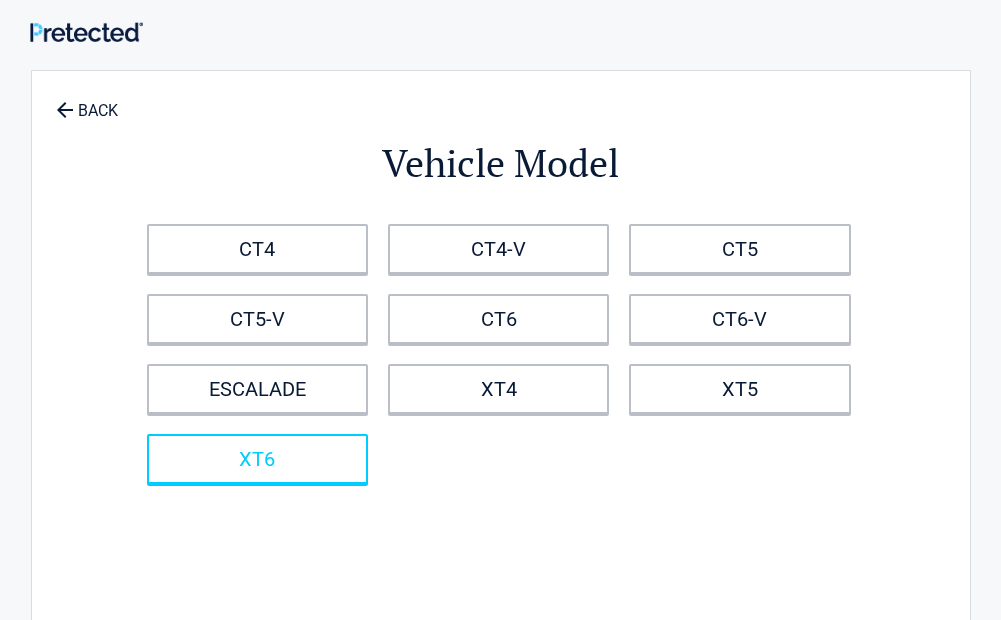 click on "XT6" at bounding box center (257, 459) 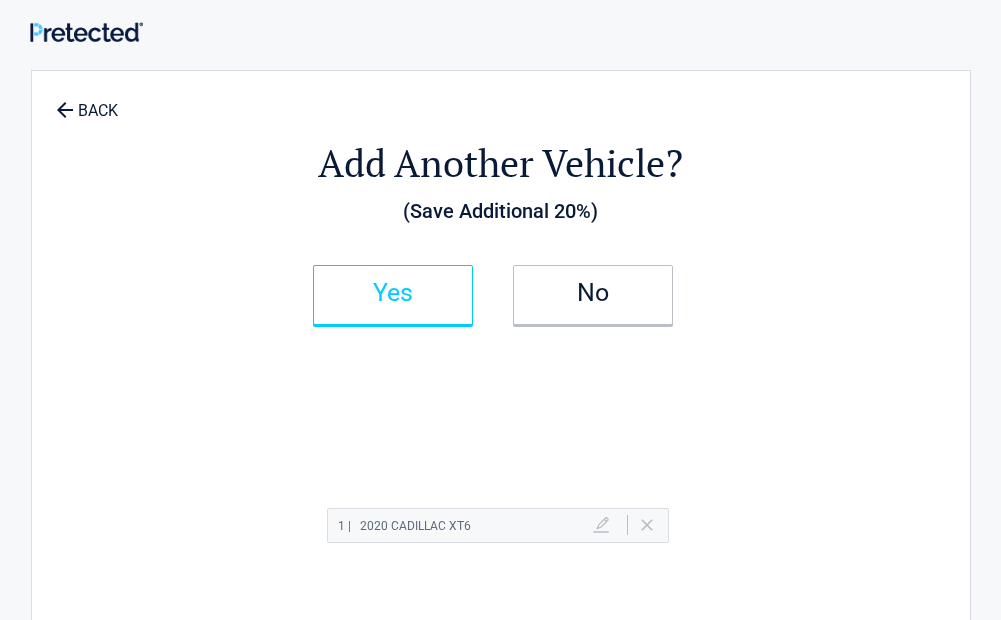click on "Yes" at bounding box center (393, 293) 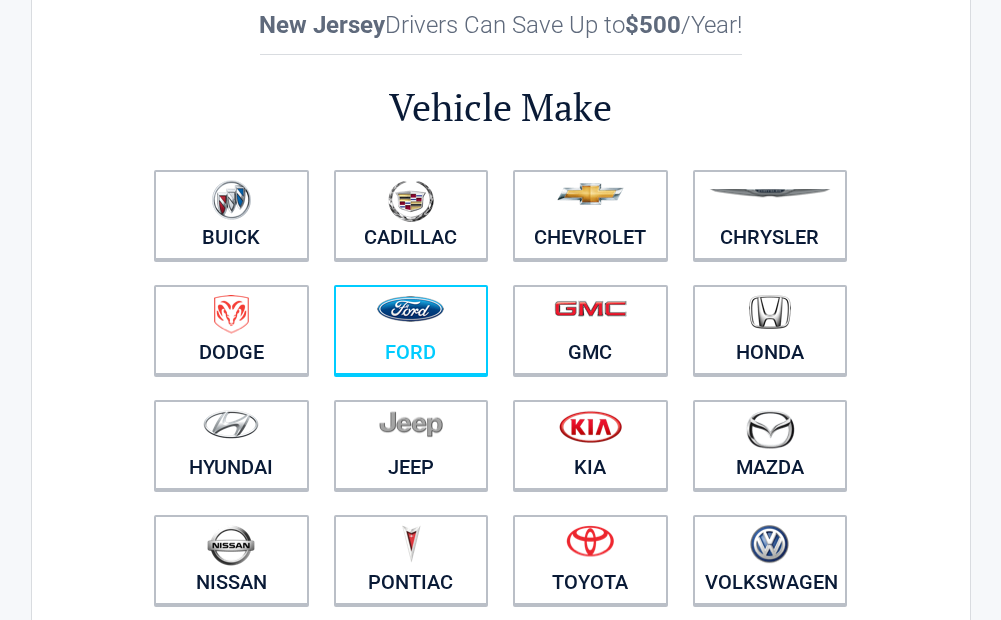 scroll, scrollTop: 200, scrollLeft: 0, axis: vertical 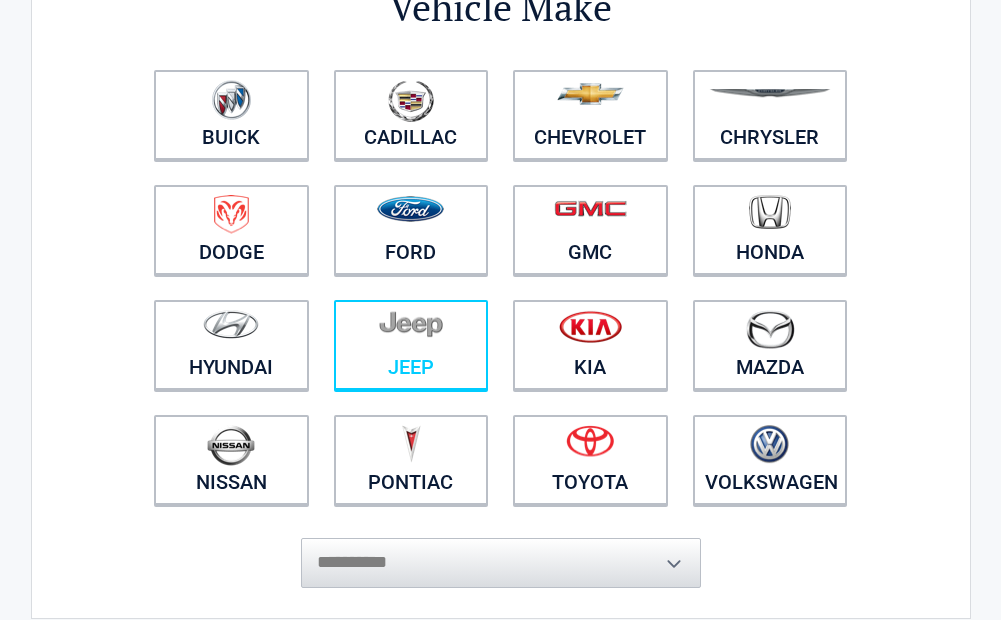 click at bounding box center (411, 332) 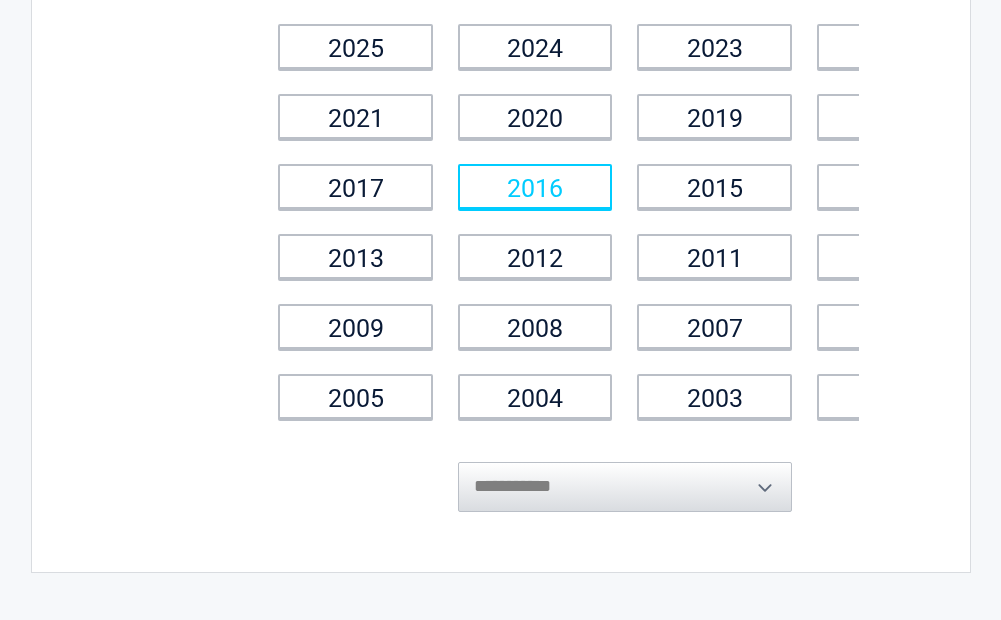 scroll, scrollTop: 0, scrollLeft: 0, axis: both 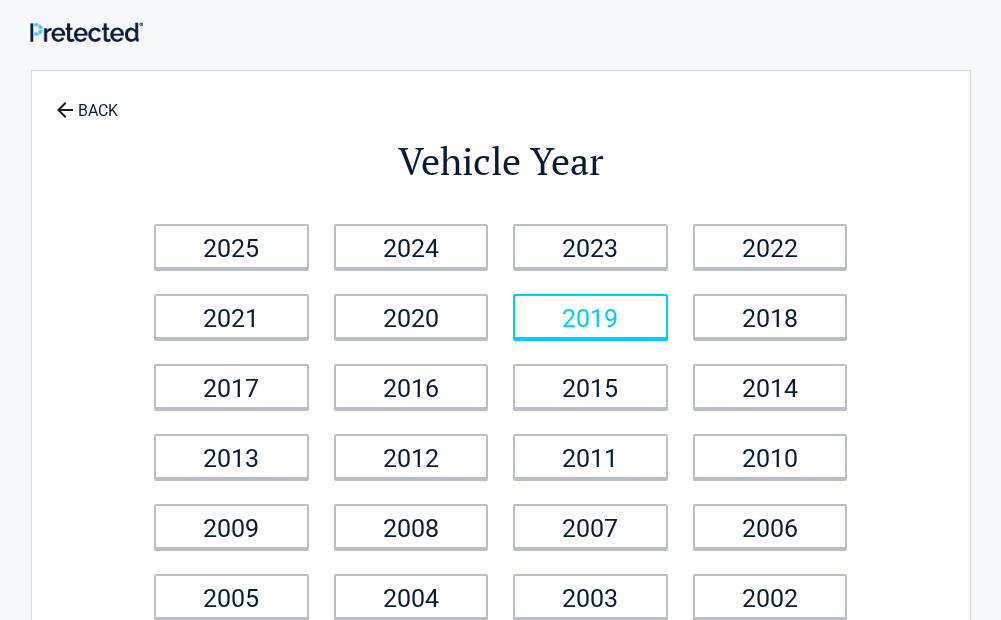 click on "2019" at bounding box center [590, 316] 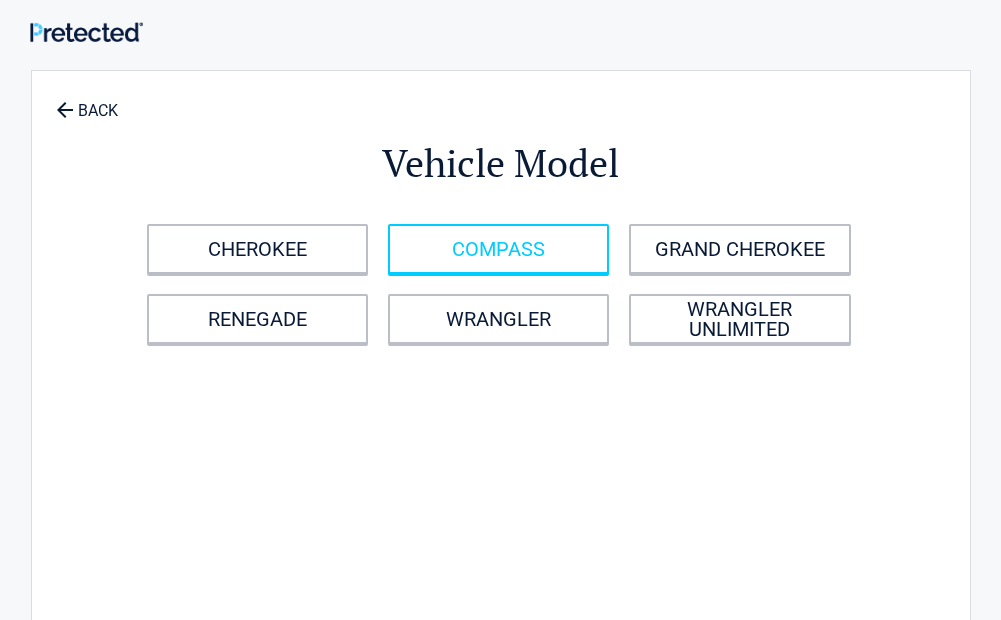 click on "COMPASS" at bounding box center (498, 249) 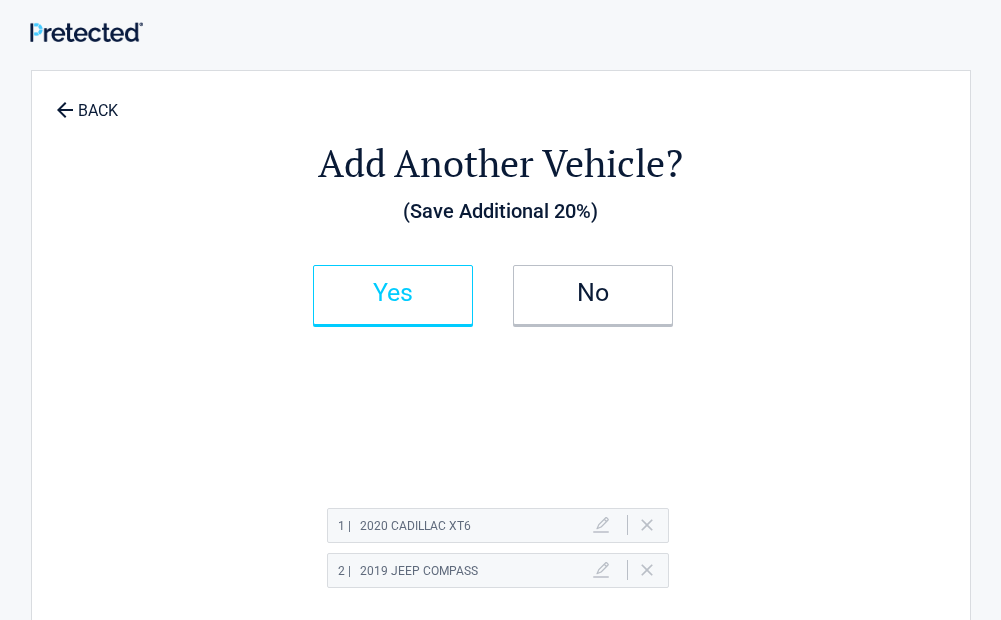 click on "Yes" at bounding box center (393, 293) 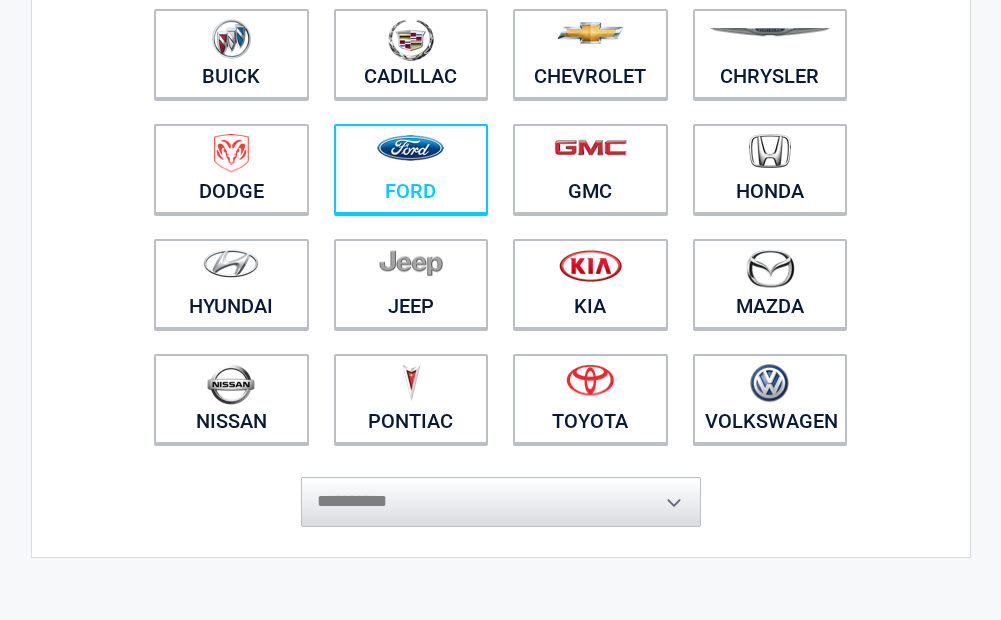 scroll, scrollTop: 300, scrollLeft: 0, axis: vertical 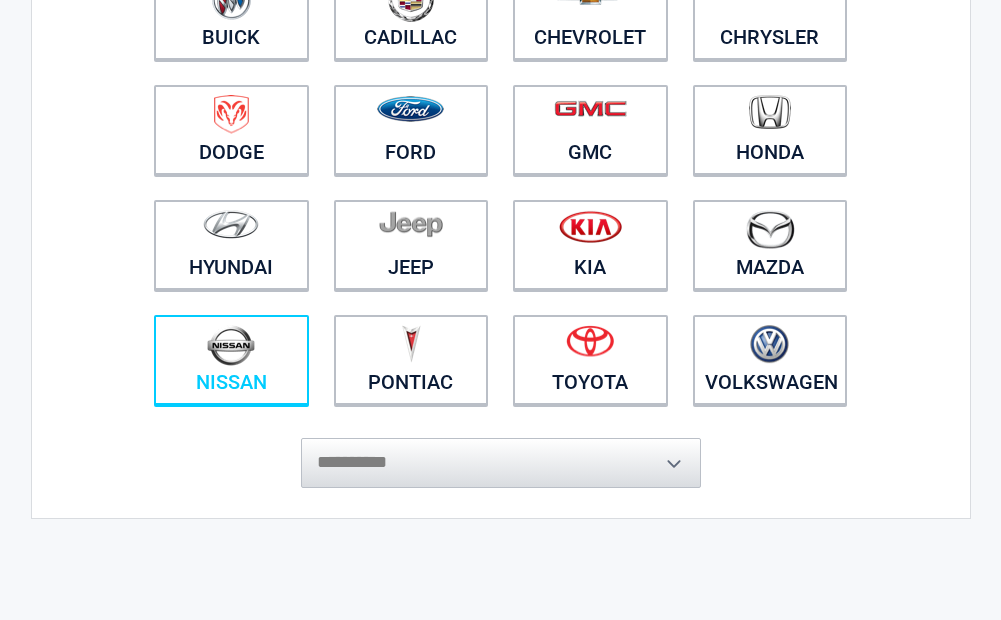 click at bounding box center (231, 347) 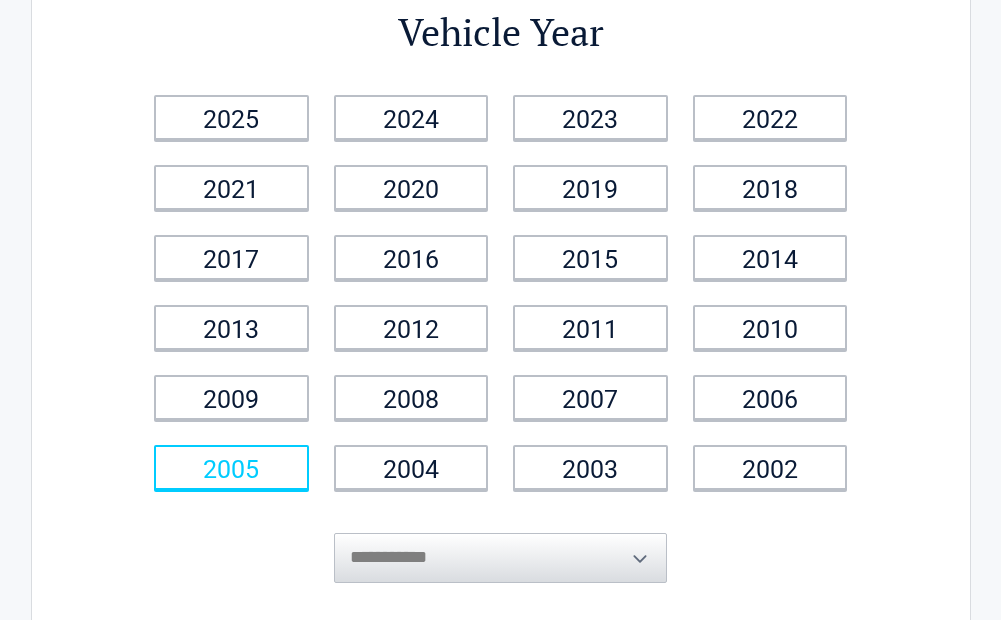 scroll, scrollTop: 0, scrollLeft: 0, axis: both 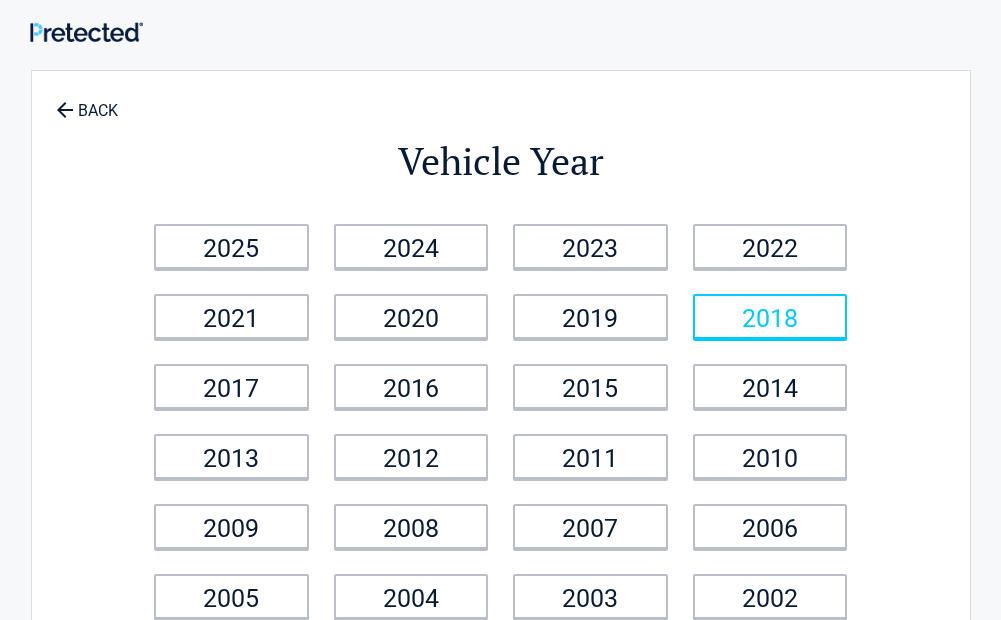 click on "2018" at bounding box center [770, 316] 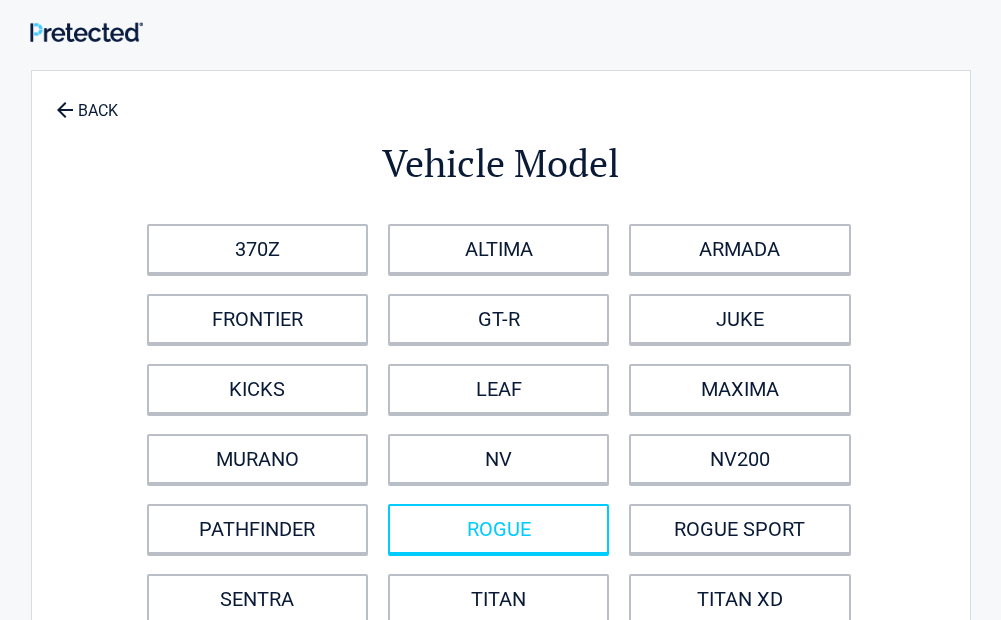 click on "ROGUE" at bounding box center [498, 529] 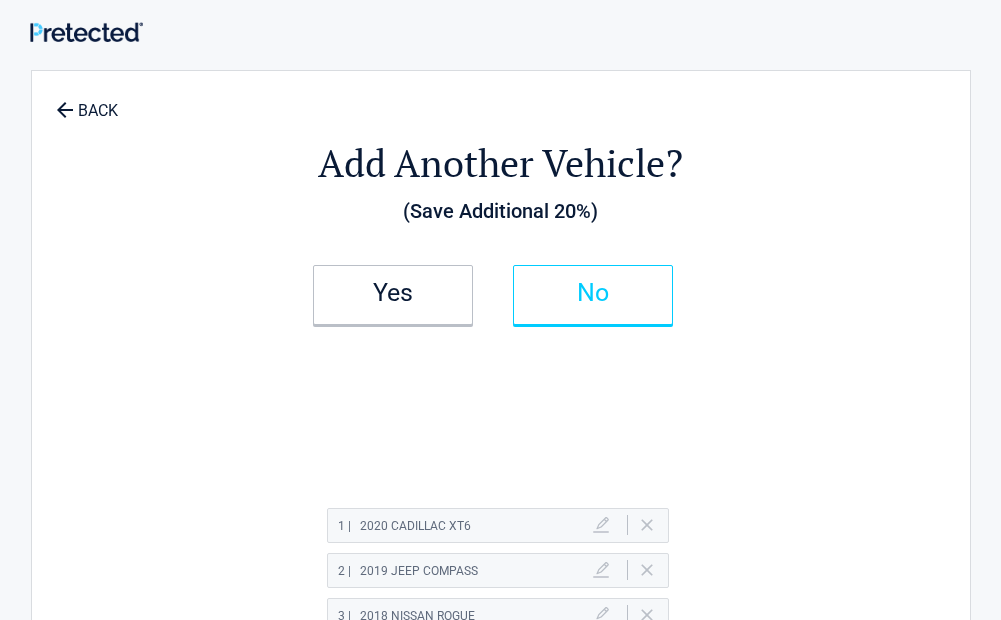 drag, startPoint x: 582, startPoint y: 296, endPoint x: 588, endPoint y: 309, distance: 14.3178215 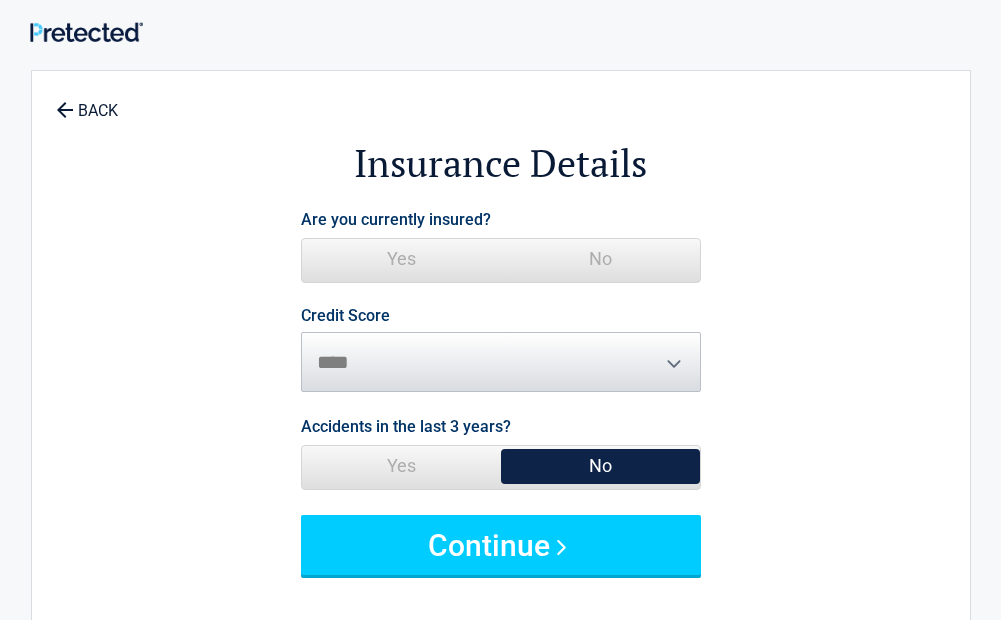 drag, startPoint x: 588, startPoint y: 309, endPoint x: 773, endPoint y: 159, distance: 238.1701 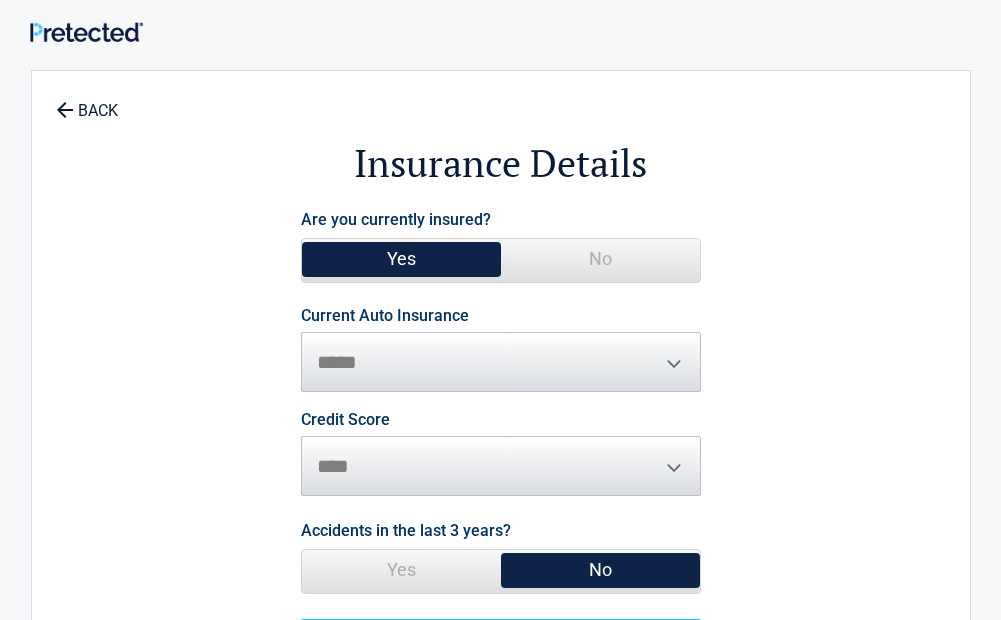 click on "**********" at bounding box center [501, 350] 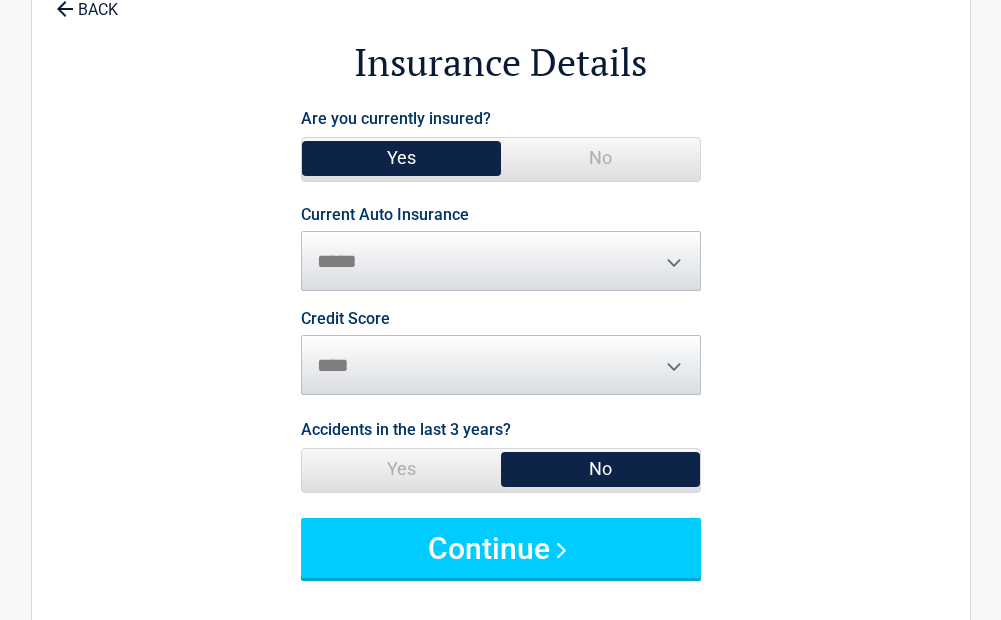 scroll, scrollTop: 100, scrollLeft: 0, axis: vertical 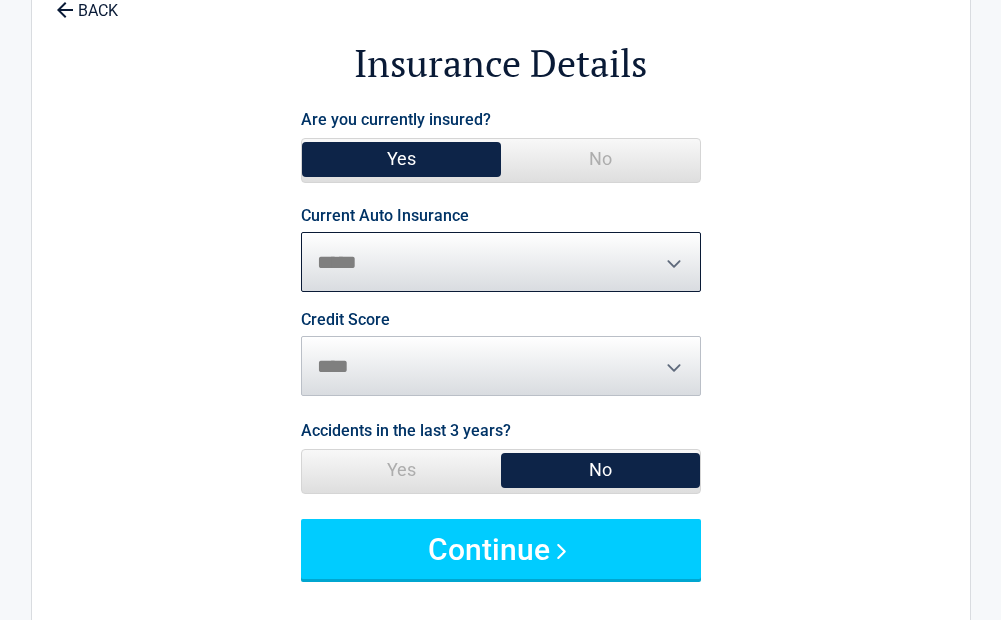 click on "**********" at bounding box center [501, 262] 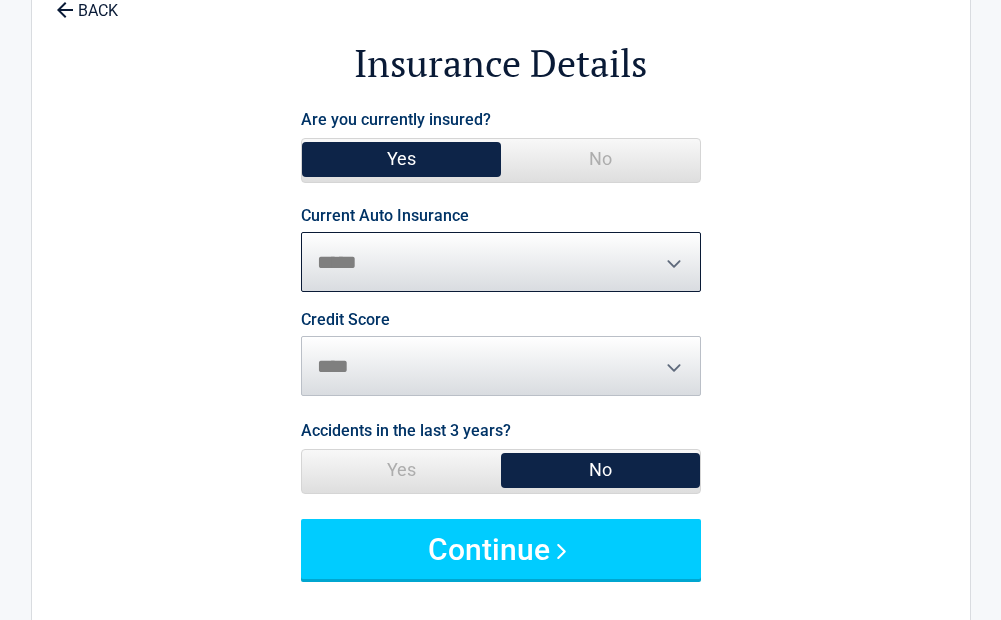 select on "*******" 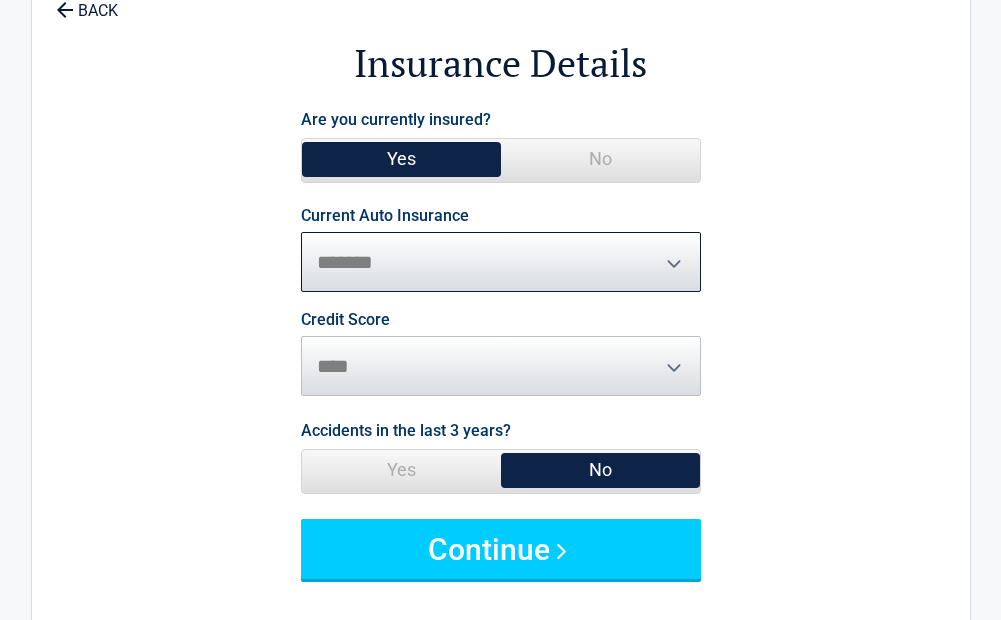 click on "**********" at bounding box center [501, 262] 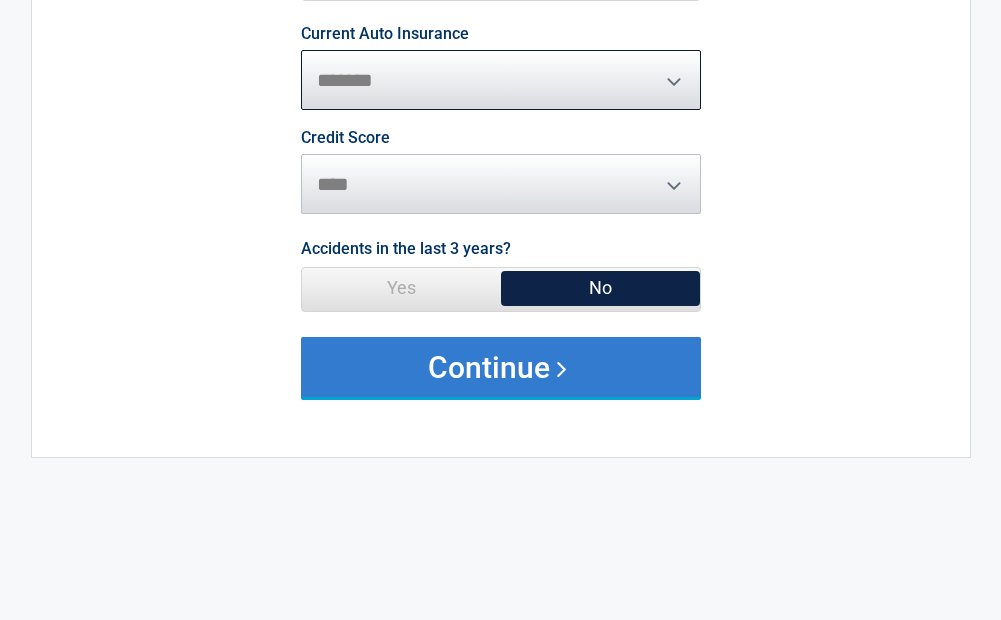scroll, scrollTop: 300, scrollLeft: 0, axis: vertical 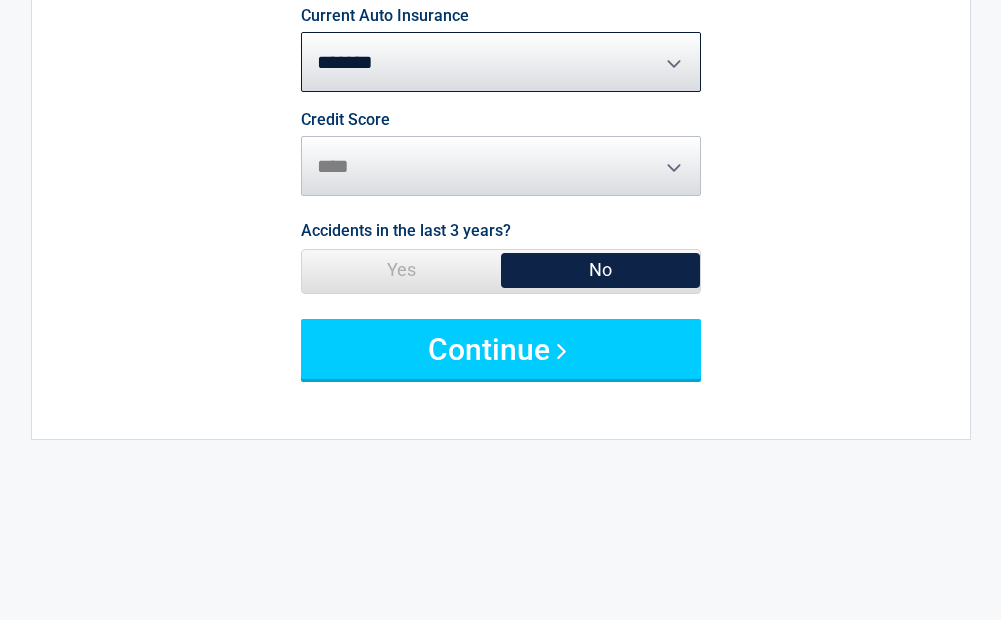 click on "Credit Score
*********
****
*******
****" at bounding box center [501, 154] 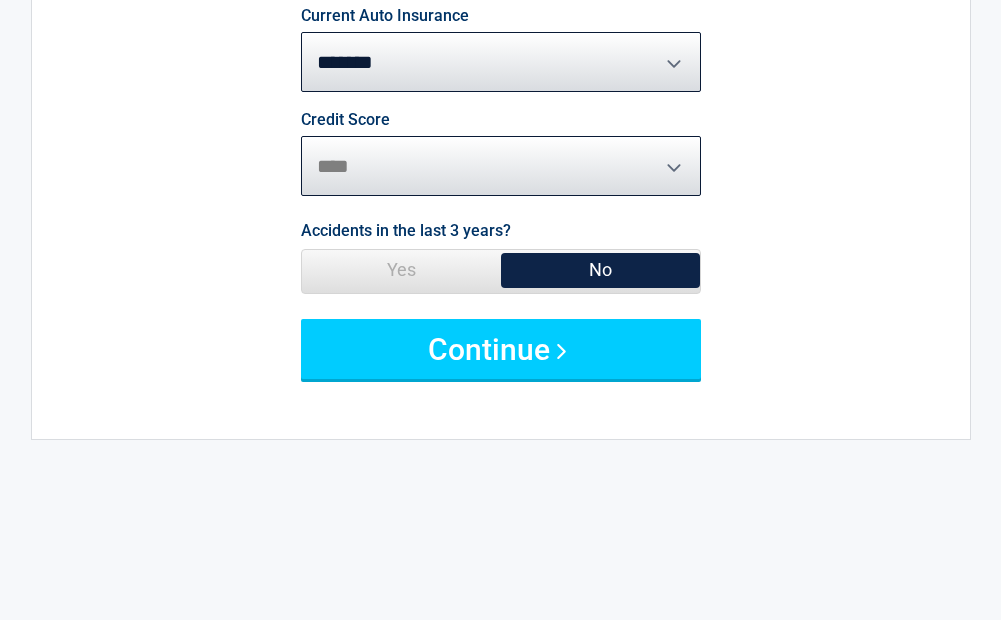 click on "*********
****
*******
****" at bounding box center [501, 166] 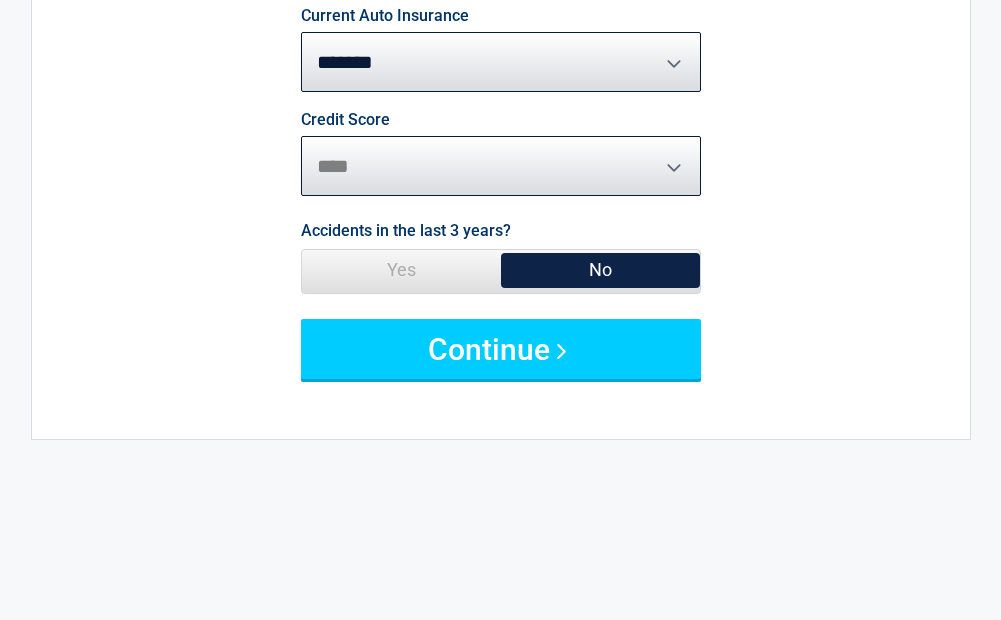 select on "*********" 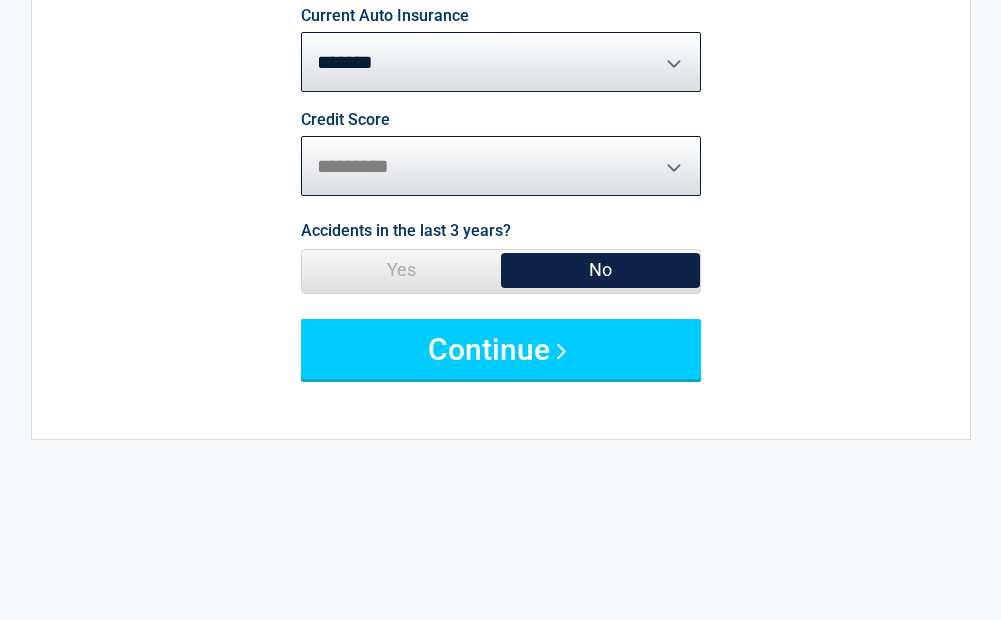 click on "*********
****
*******
****" at bounding box center [501, 166] 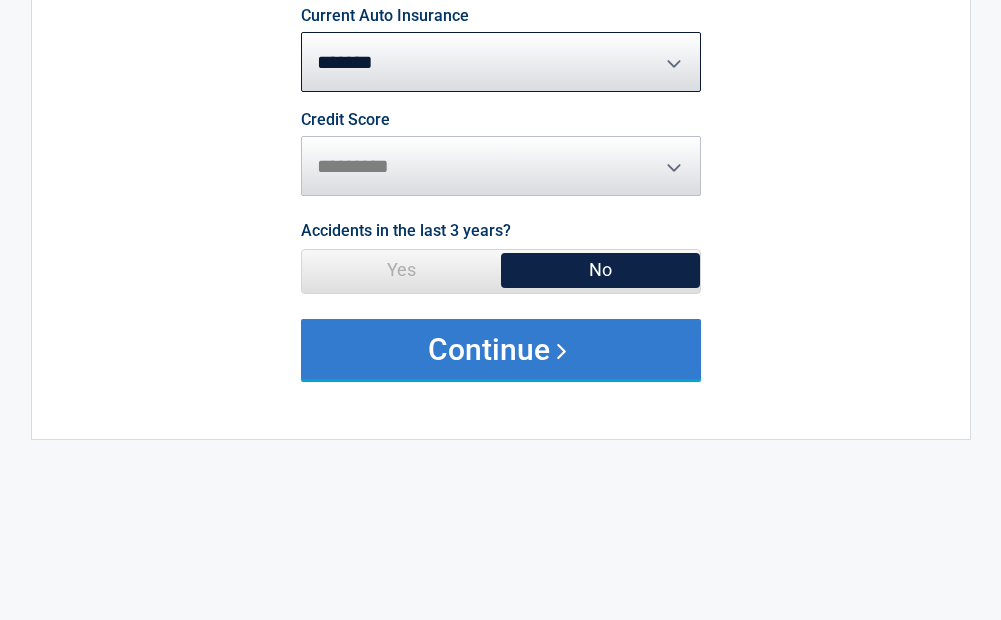 click on "Continue" at bounding box center (501, 349) 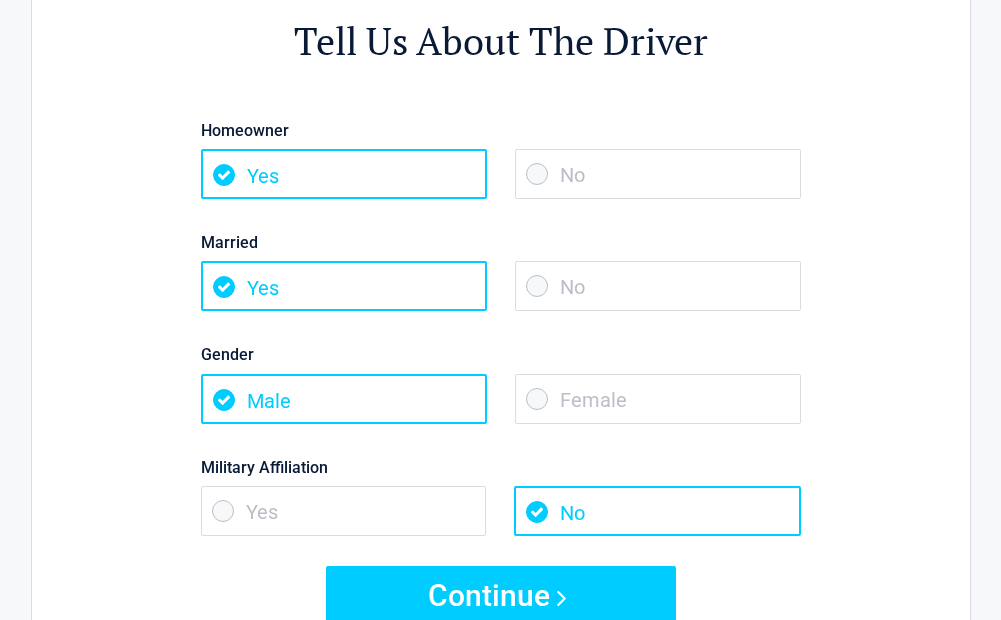 scroll, scrollTop: 200, scrollLeft: 0, axis: vertical 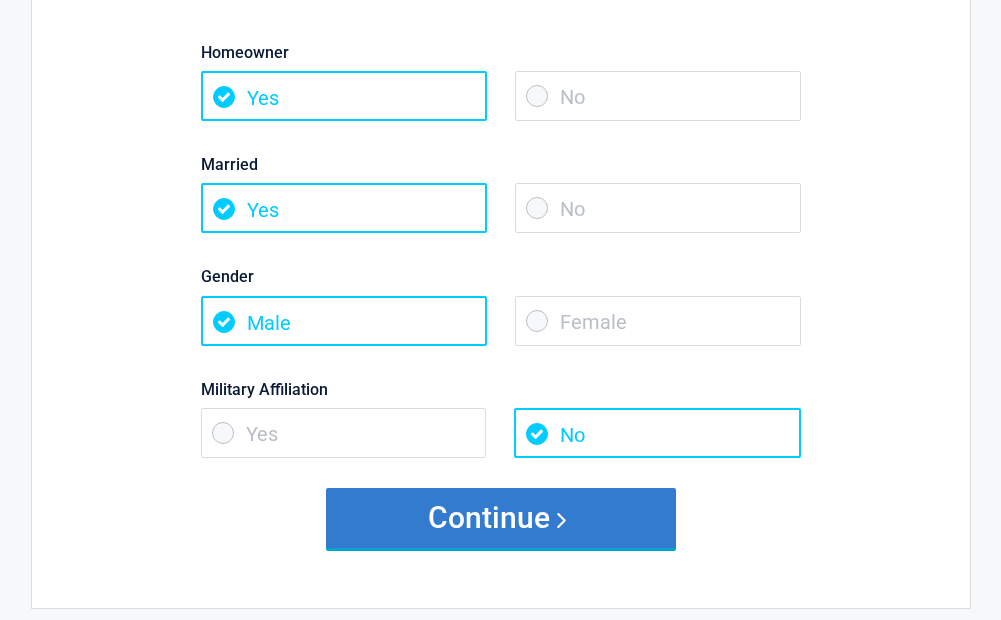 click on "Continue" at bounding box center [501, 518] 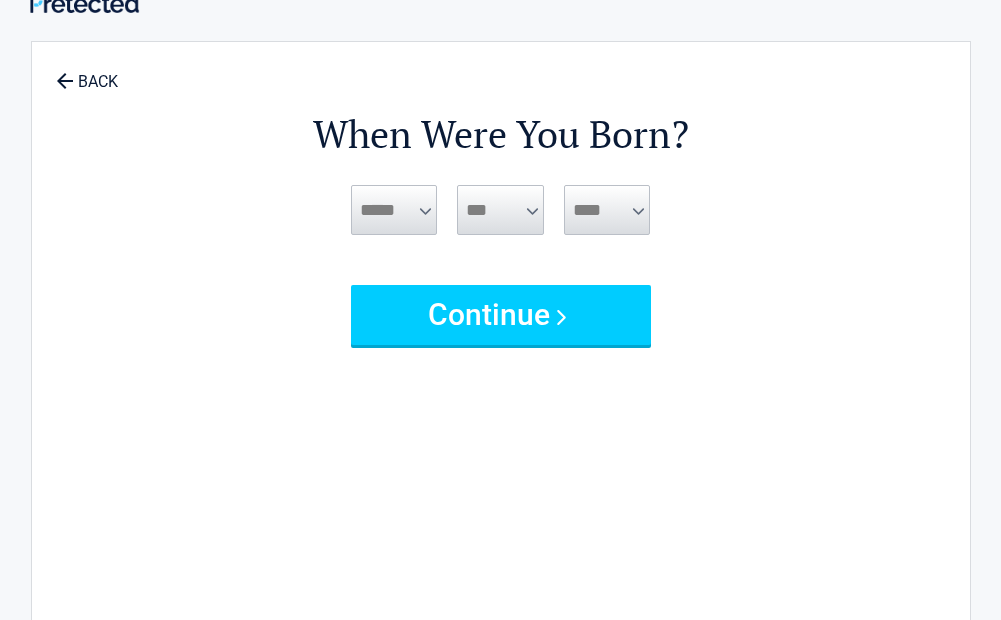 scroll, scrollTop: 0, scrollLeft: 0, axis: both 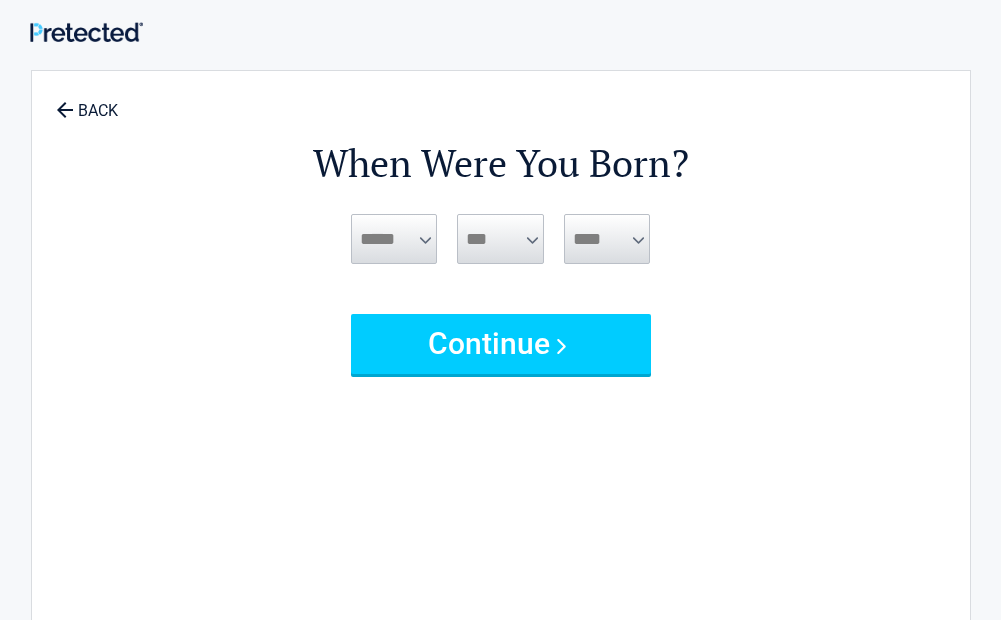 click on "*****
***
***
***
***
***
***
***
***
***
***
***
***" at bounding box center [394, 239] 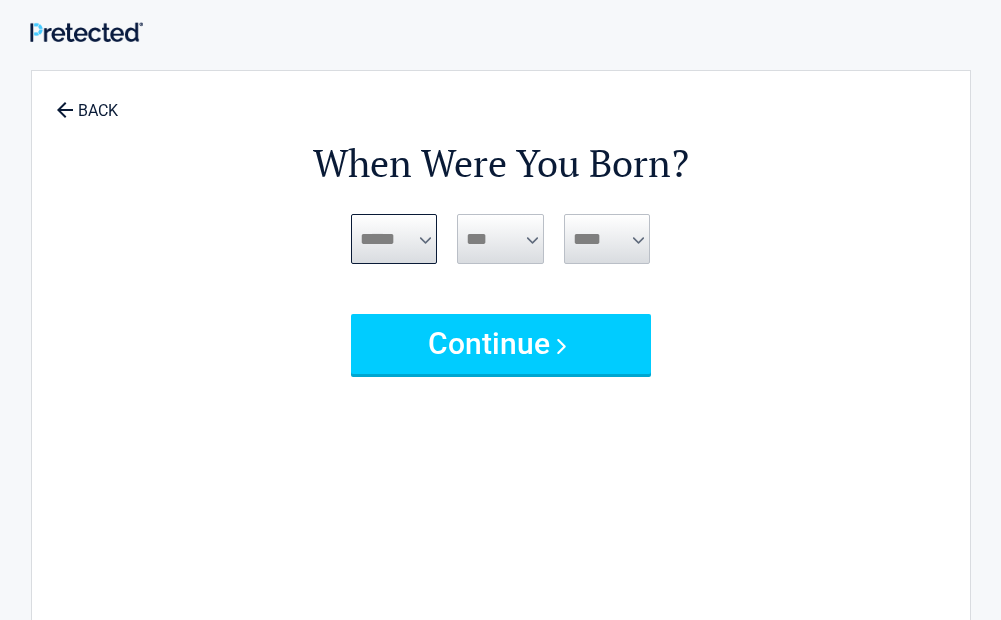 click on "*****
***
***
***
***
***
***
***
***
***
***
***
***" at bounding box center (394, 239) 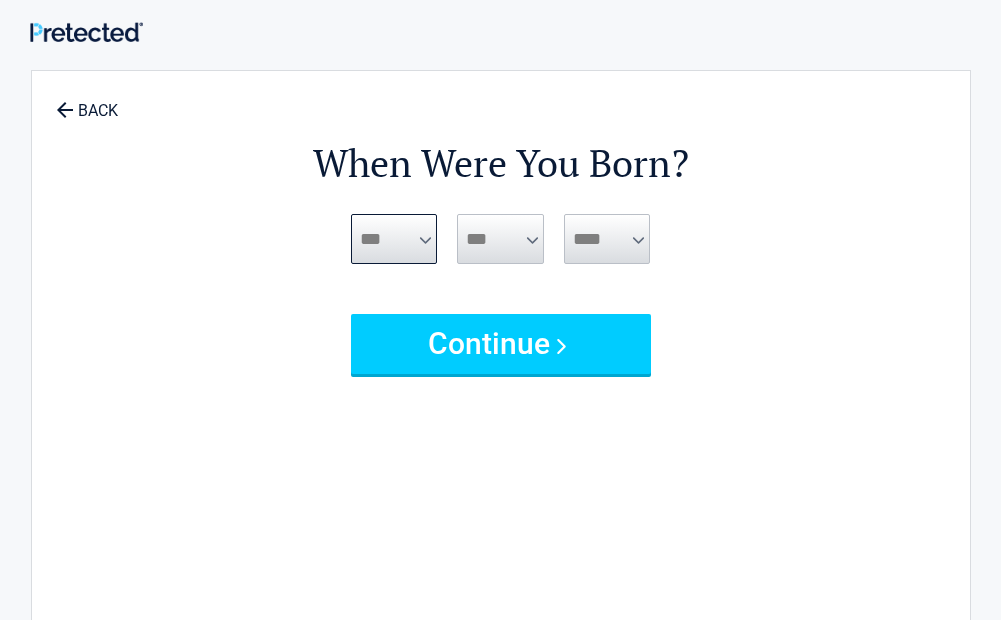 click on "*****
***
***
***
***
***
***
***
***
***
***
***
***" at bounding box center (394, 239) 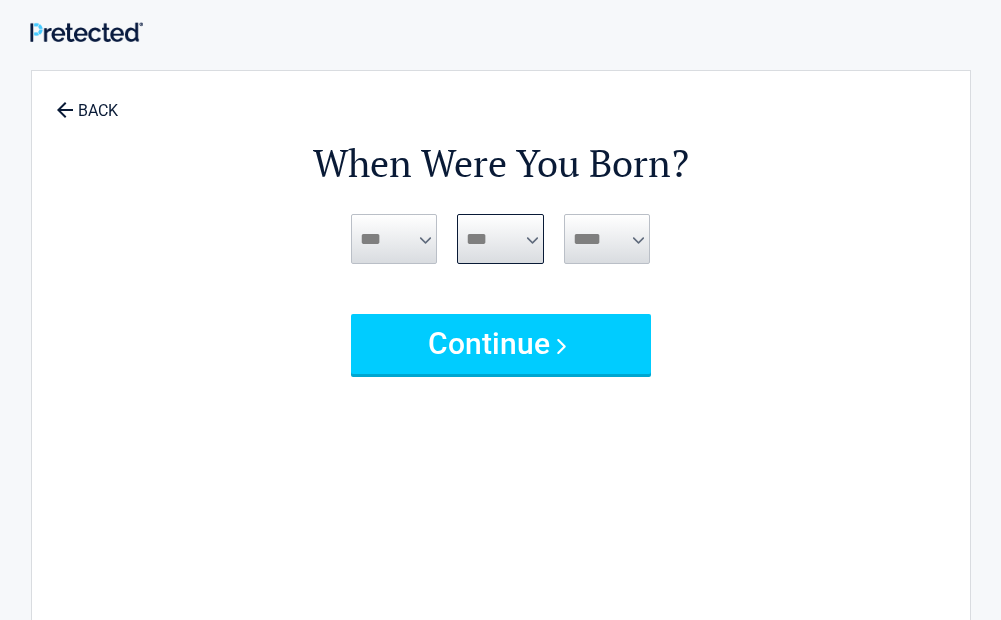 click on "*** * * * * * * * * * ** ** ** ** ** ** ** ** ** ** ** ** ** ** ** ** ** ** ** ** **" at bounding box center (500, 239) 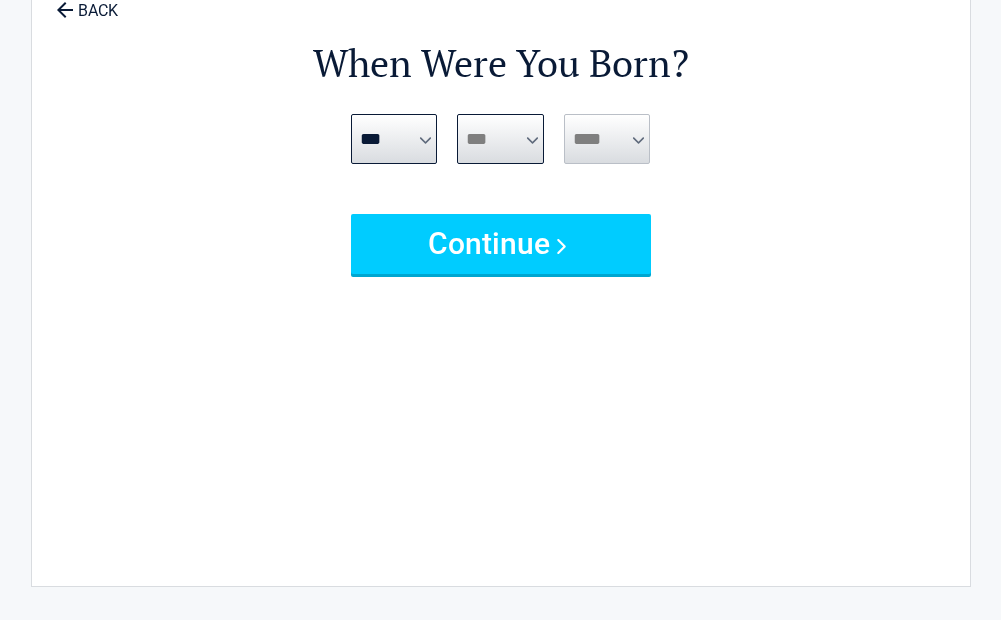 scroll, scrollTop: 0, scrollLeft: 0, axis: both 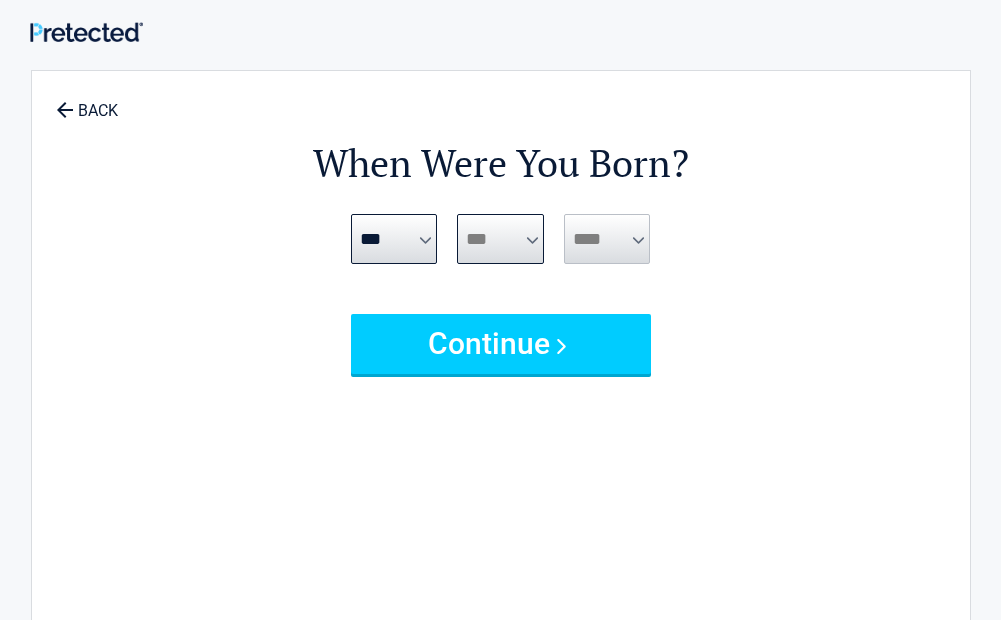 click on "*** * * * * * * * * * ** ** ** ** ** ** ** ** ** ** ** ** ** ** ** ** ** ** ** ** **" at bounding box center [500, 239] 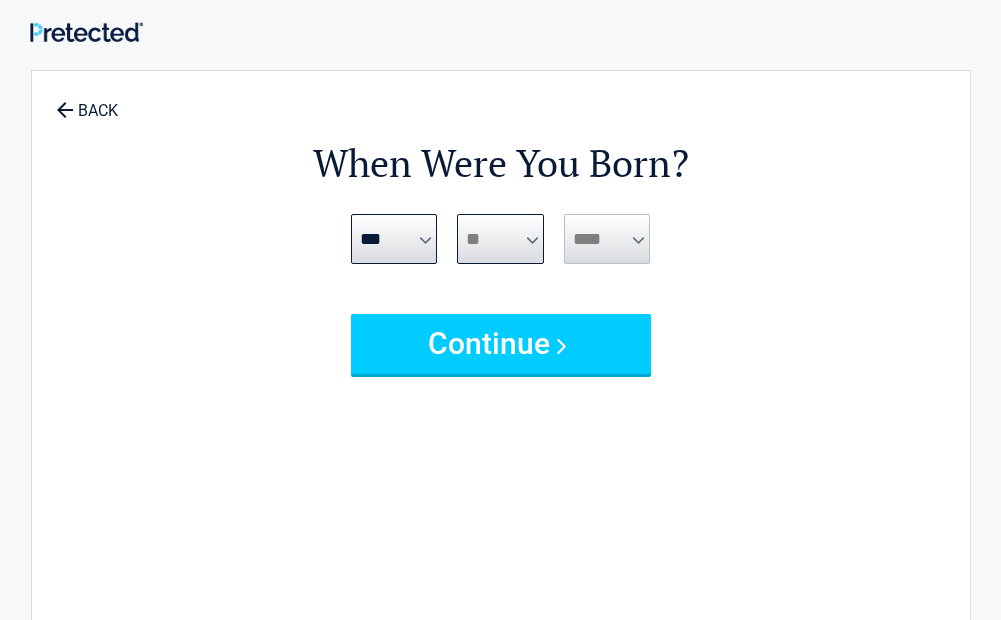 click on "*** * * * * * * * * * ** ** ** ** ** ** ** ** ** ** ** ** ** ** ** ** ** ** ** ** **" at bounding box center [500, 239] 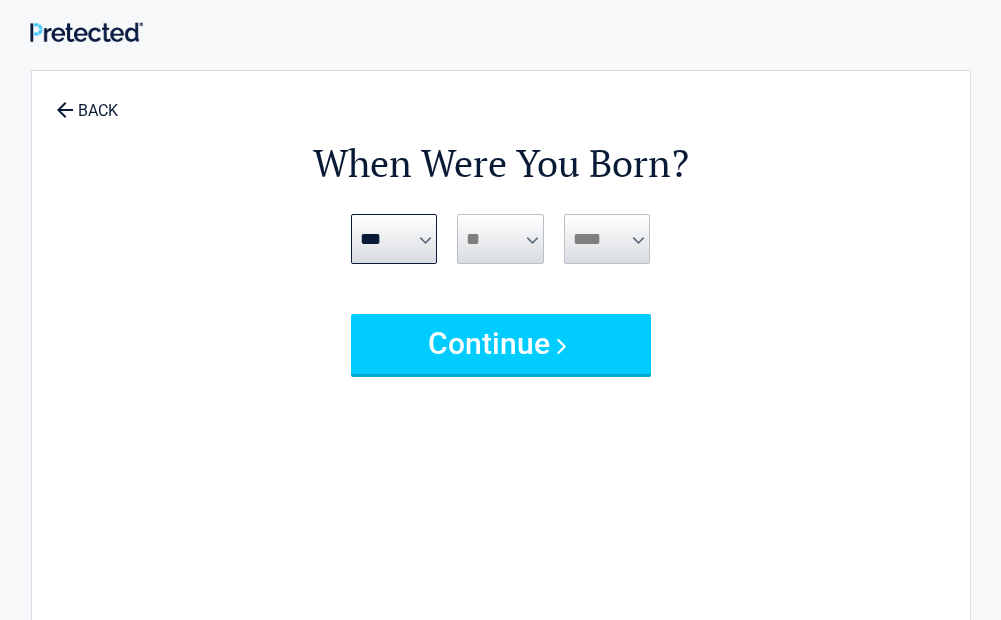 click on "****
****
****
****
****
****
****
****
****
****
****
****
****
****
****
****
****
****
****
****
****
****
****
****
****
****
****
****
****
****
****
****
****
****
****
****
****
****
****
****
****
****
****
****
****
****
****
****
****
****
****
****
****
****
****
****
****
****
****
****
****
****
**** ****" at bounding box center [607, 239] 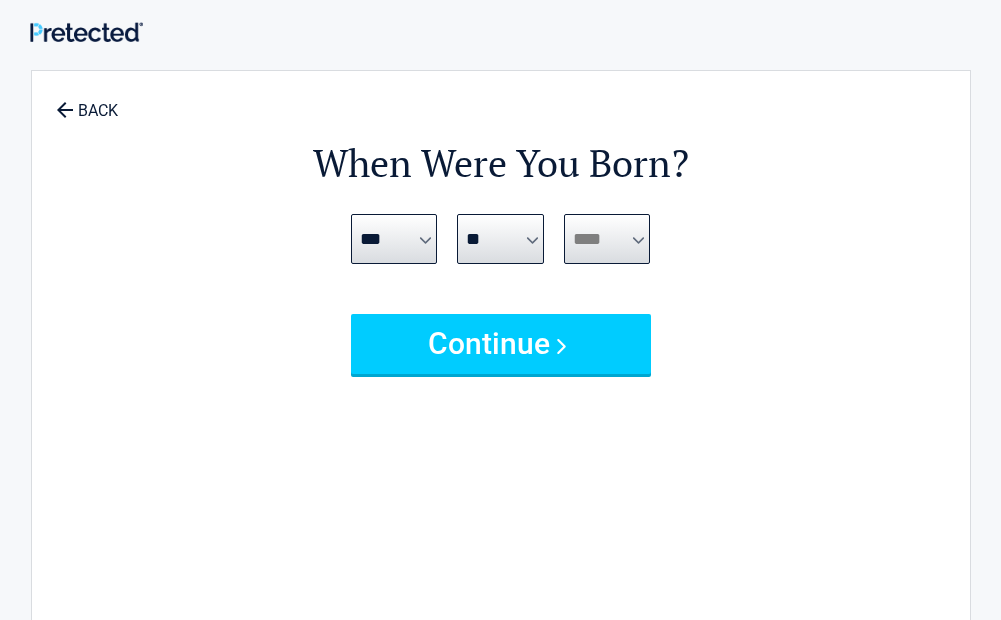 click on "****
****
****
****
****
****
****
****
****
****
****
****
****
****
****
****
****
****
****
****
****
****
****
****
****
****
****
****
****
****
****
****
****
****
****
****
****
****
****
****
****
****
****
****
****
****
****
****
****
****
****
****
****
****
****
****
****
****
****
****
****
****
****
****" at bounding box center [607, 239] 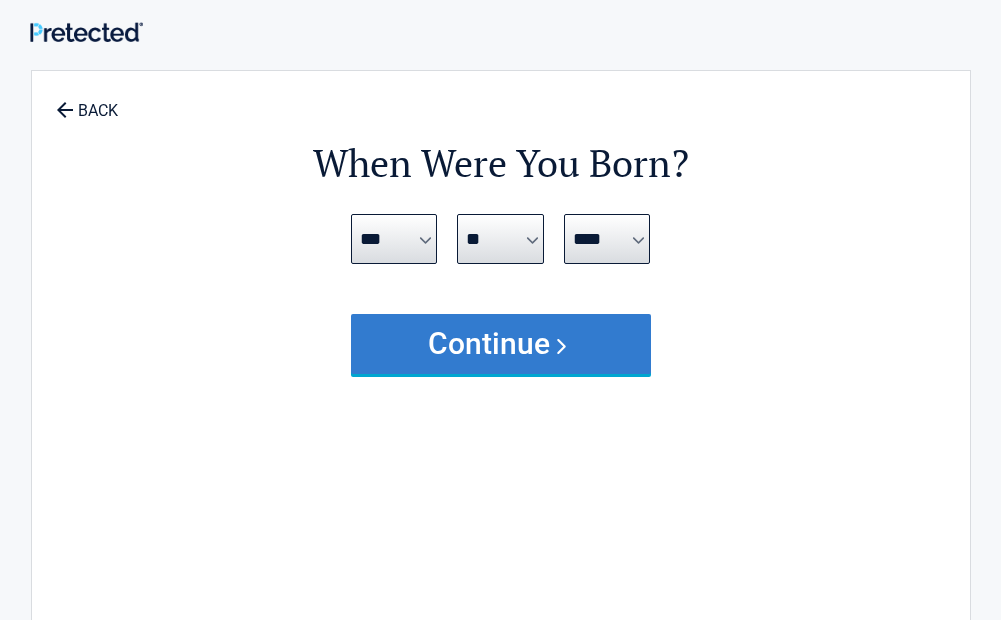 click on "Continue" at bounding box center (501, 344) 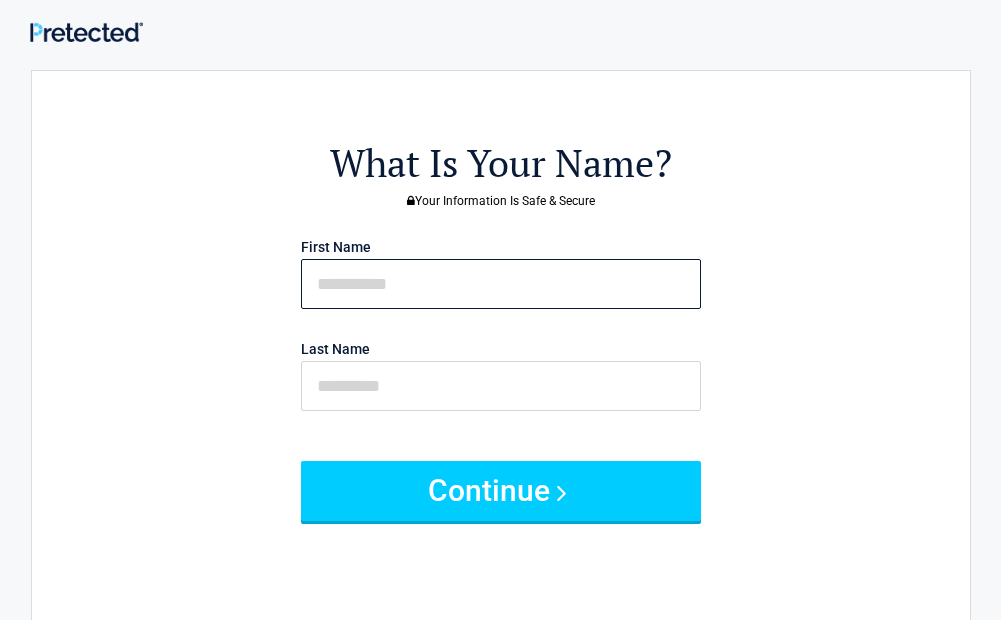 click at bounding box center [501, 284] 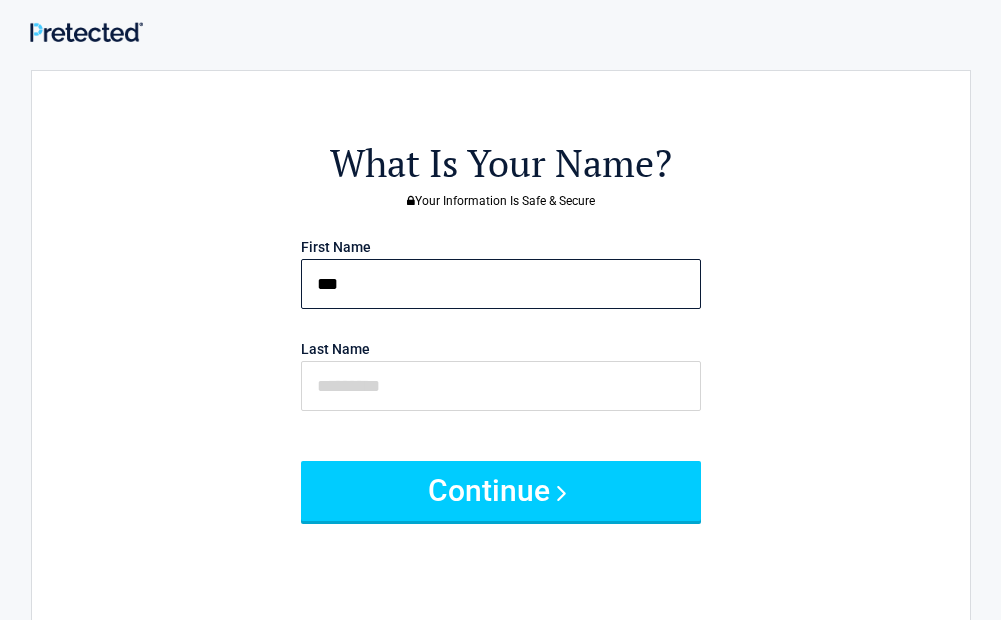 type on "***" 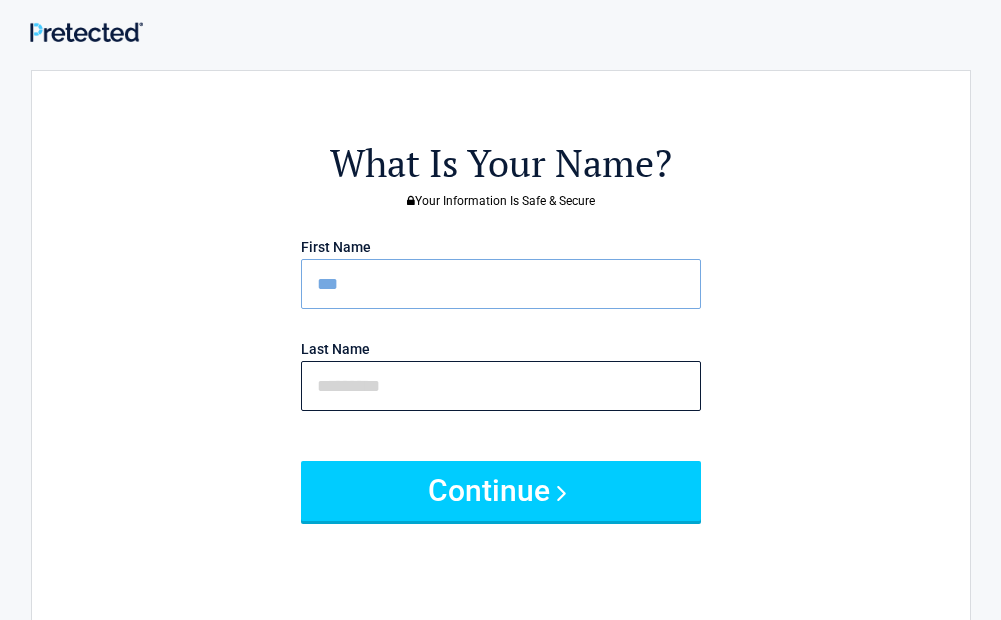 click at bounding box center [501, 386] 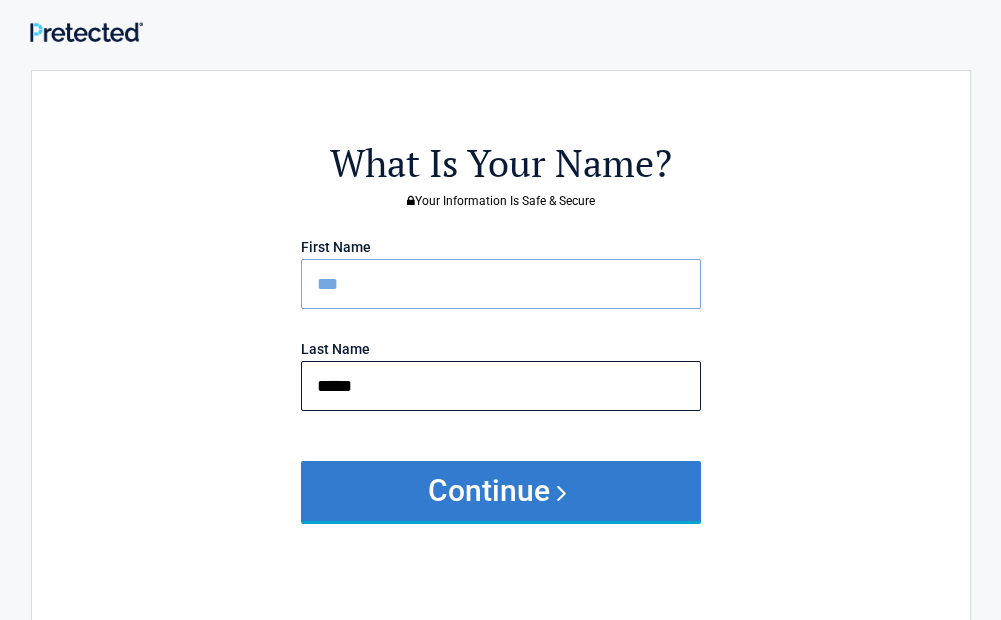 type on "*****" 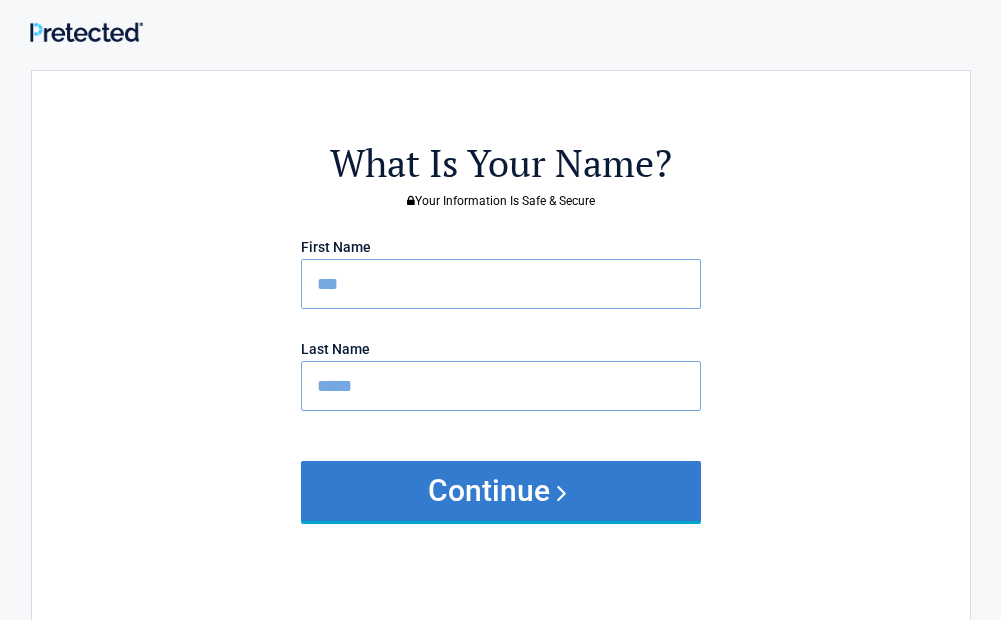 click on "Continue" at bounding box center [501, 491] 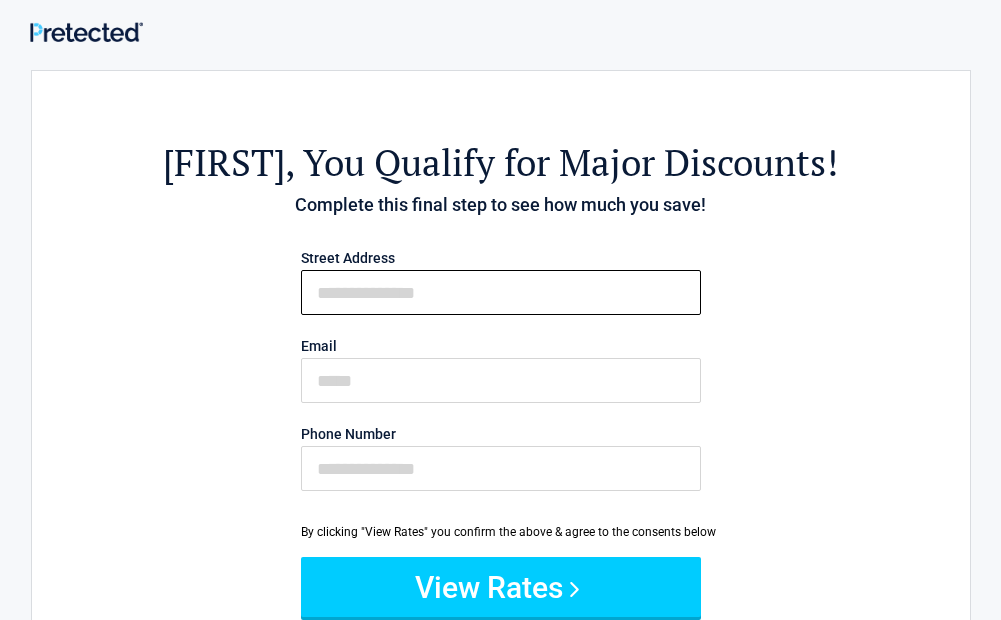 click on "First Name" at bounding box center (501, 292) 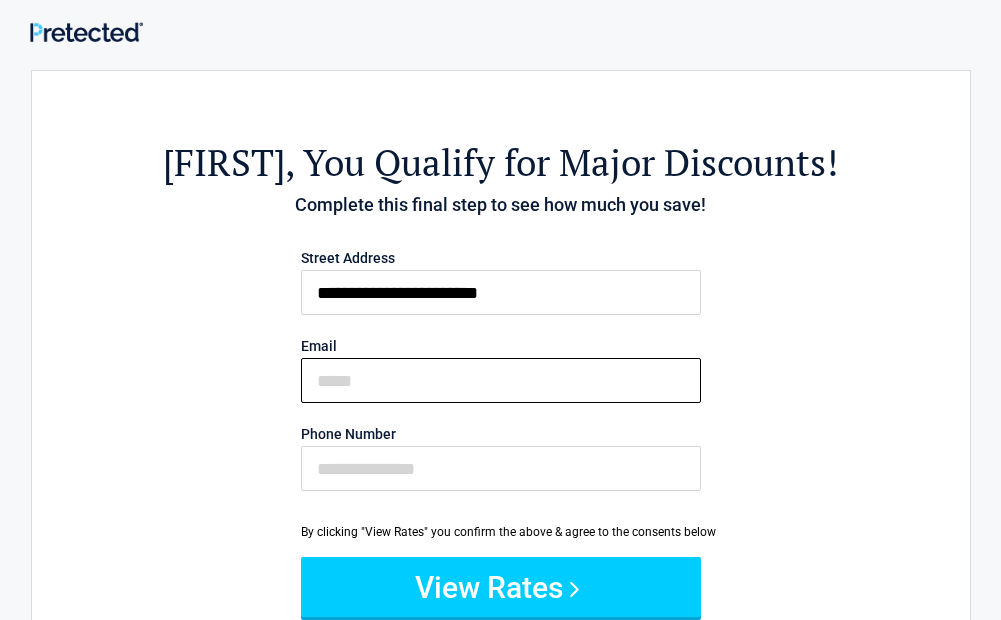type on "**********" 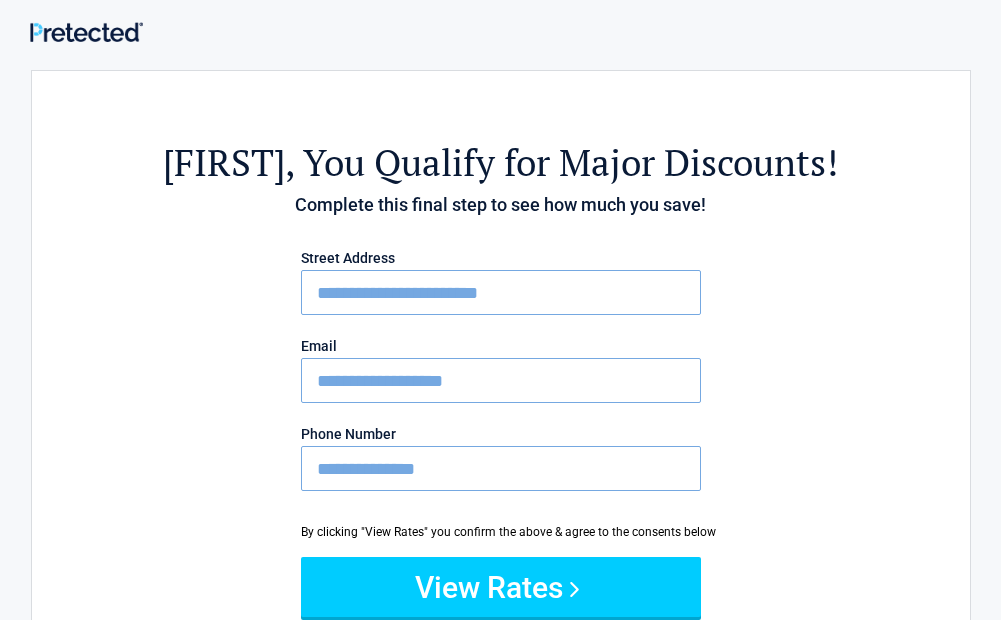 scroll, scrollTop: 200, scrollLeft: 0, axis: vertical 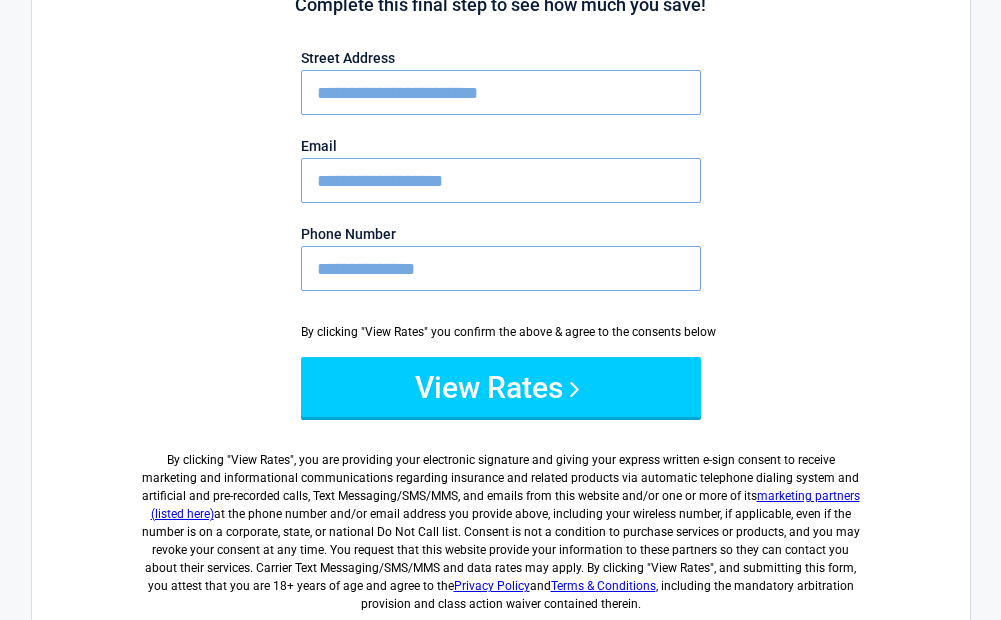 click on "**********" at bounding box center [501, 268] 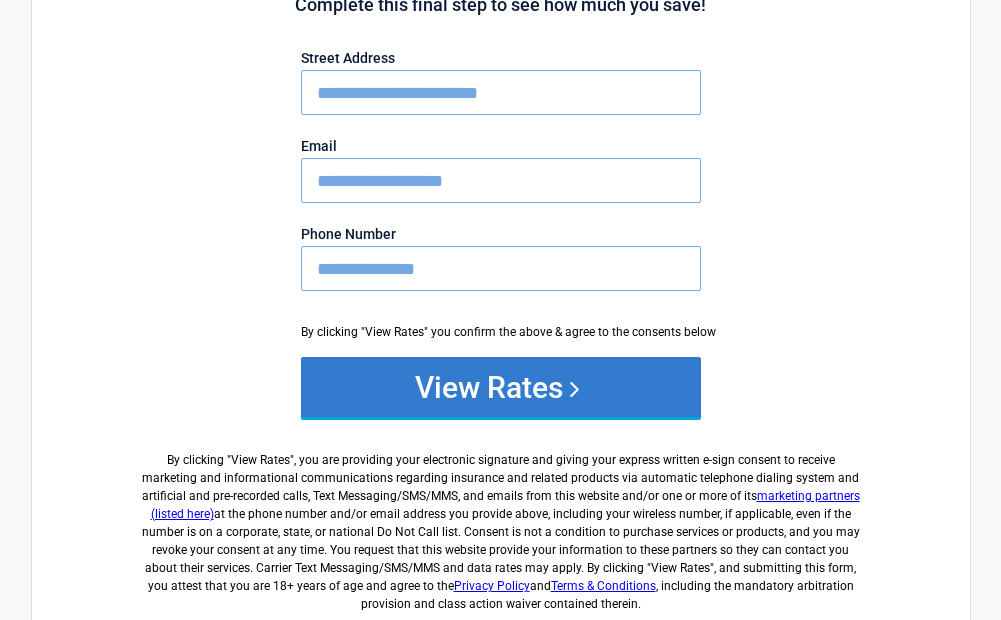 type on "**********" 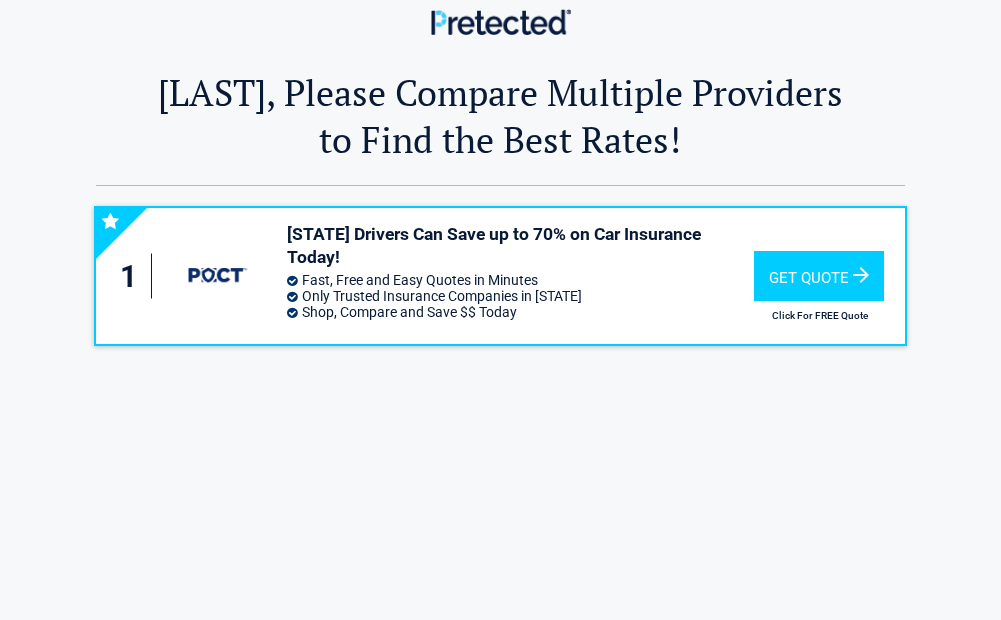 scroll, scrollTop: 0, scrollLeft: 0, axis: both 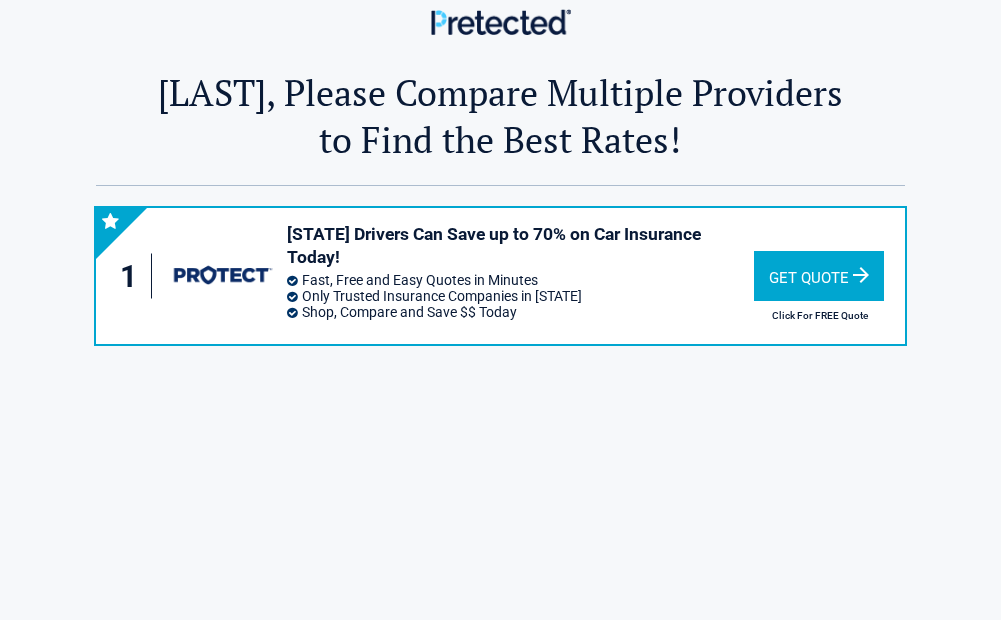 click on "Get Quote" at bounding box center [819, 276] 